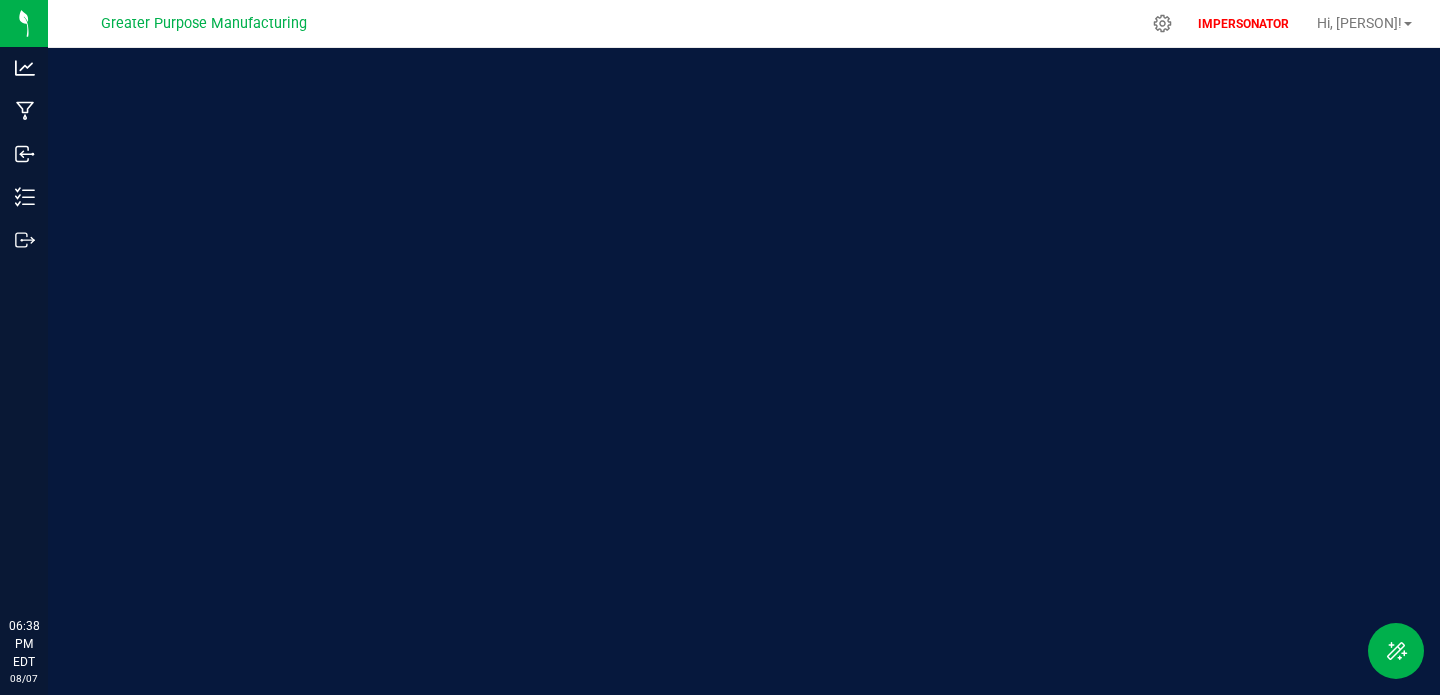 scroll, scrollTop: 0, scrollLeft: 0, axis: both 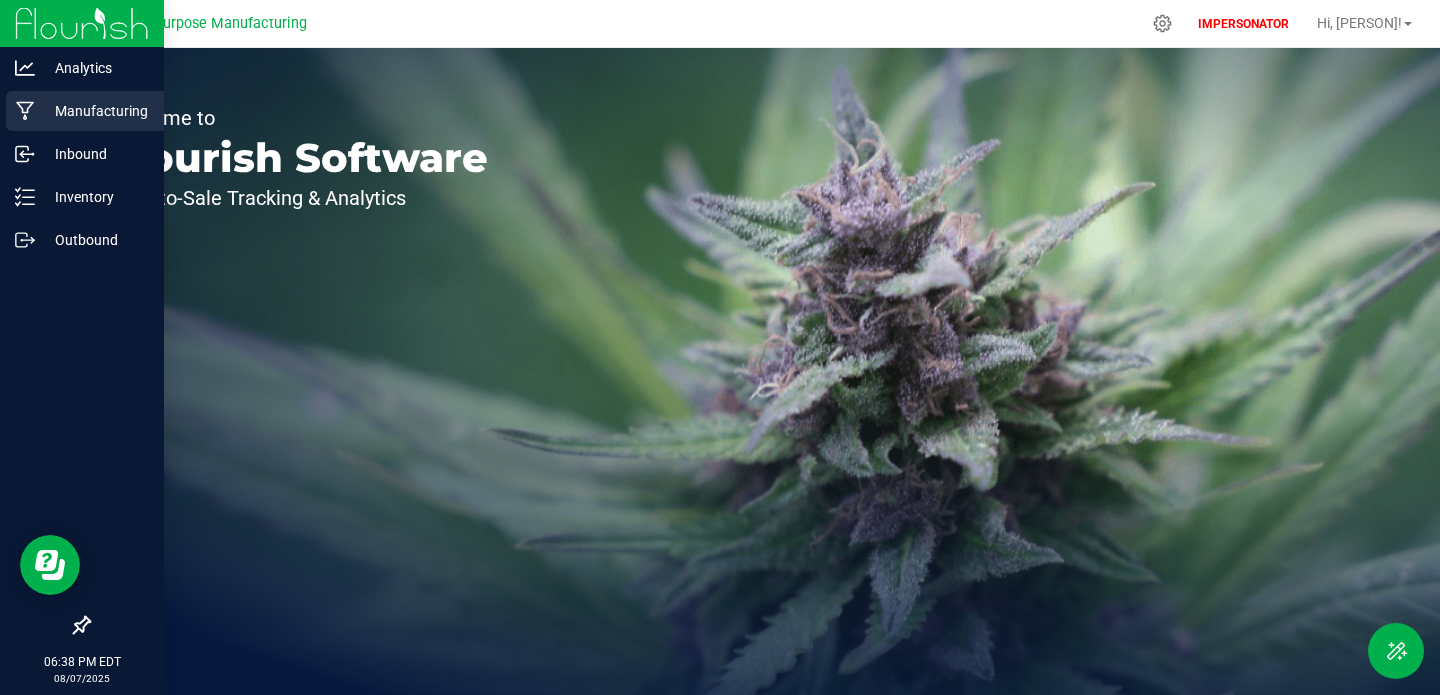 click on "Manufacturing" at bounding box center (95, 111) 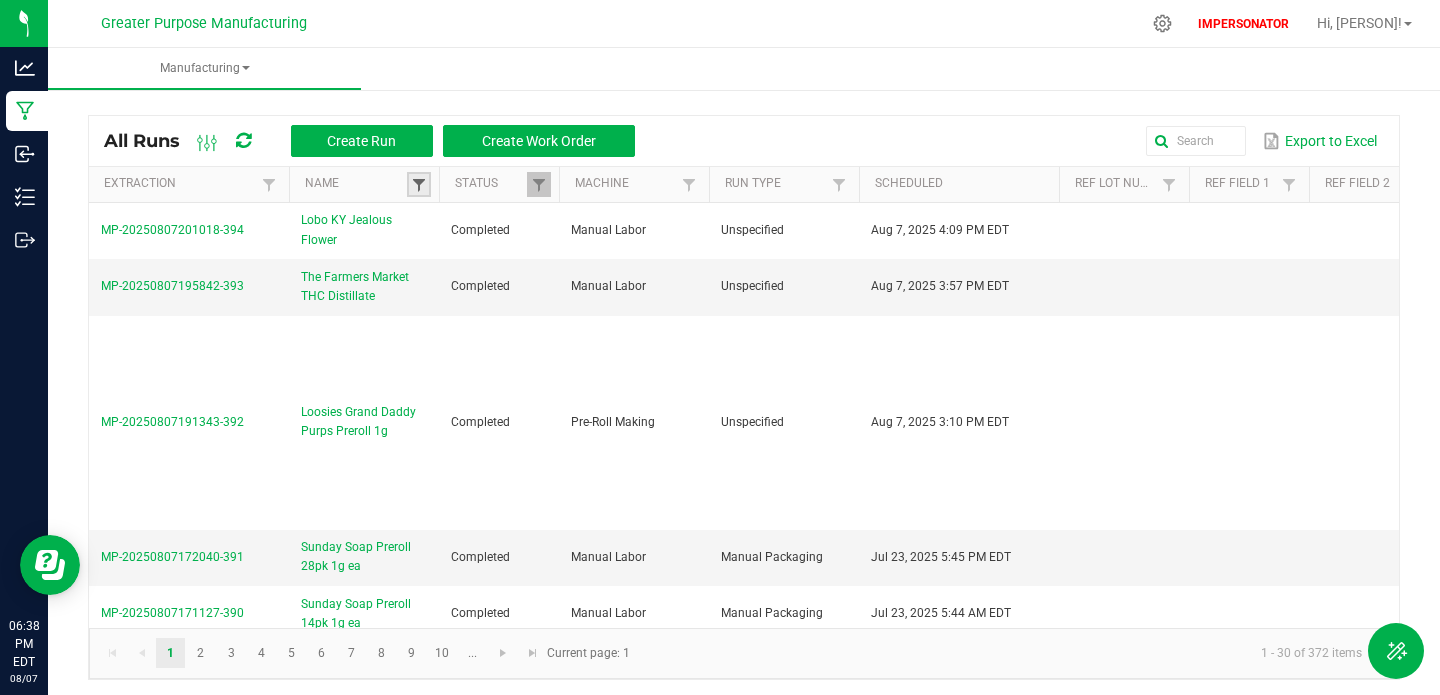 click at bounding box center (419, 185) 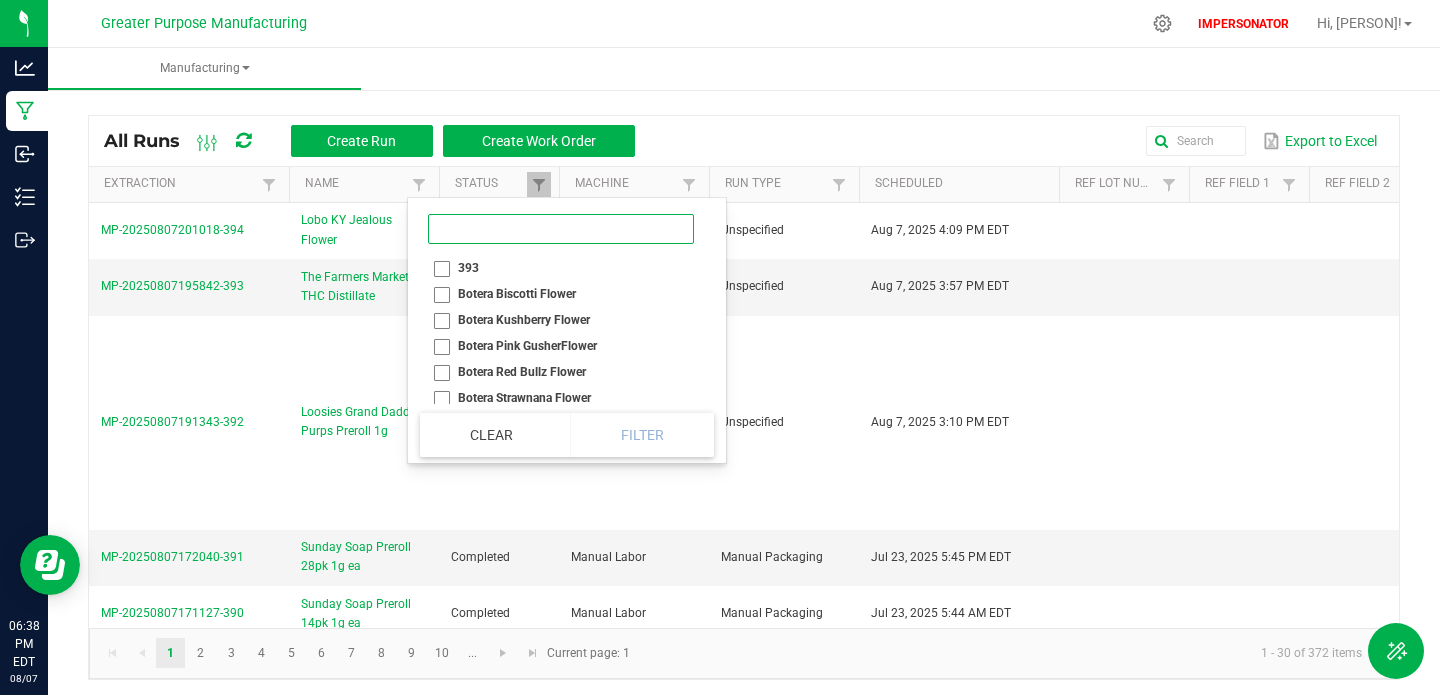 click at bounding box center (561, 229) 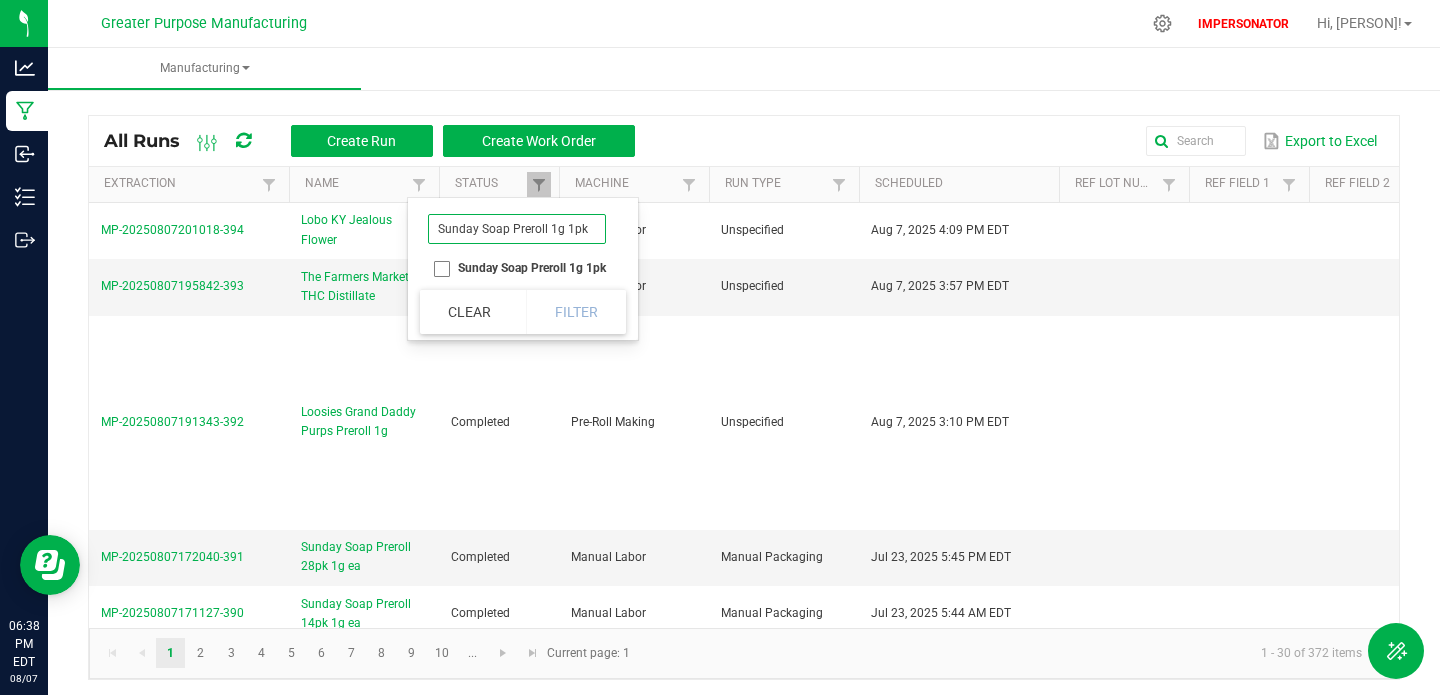 type on "Sunday Soap Preroll 1g 1pk" 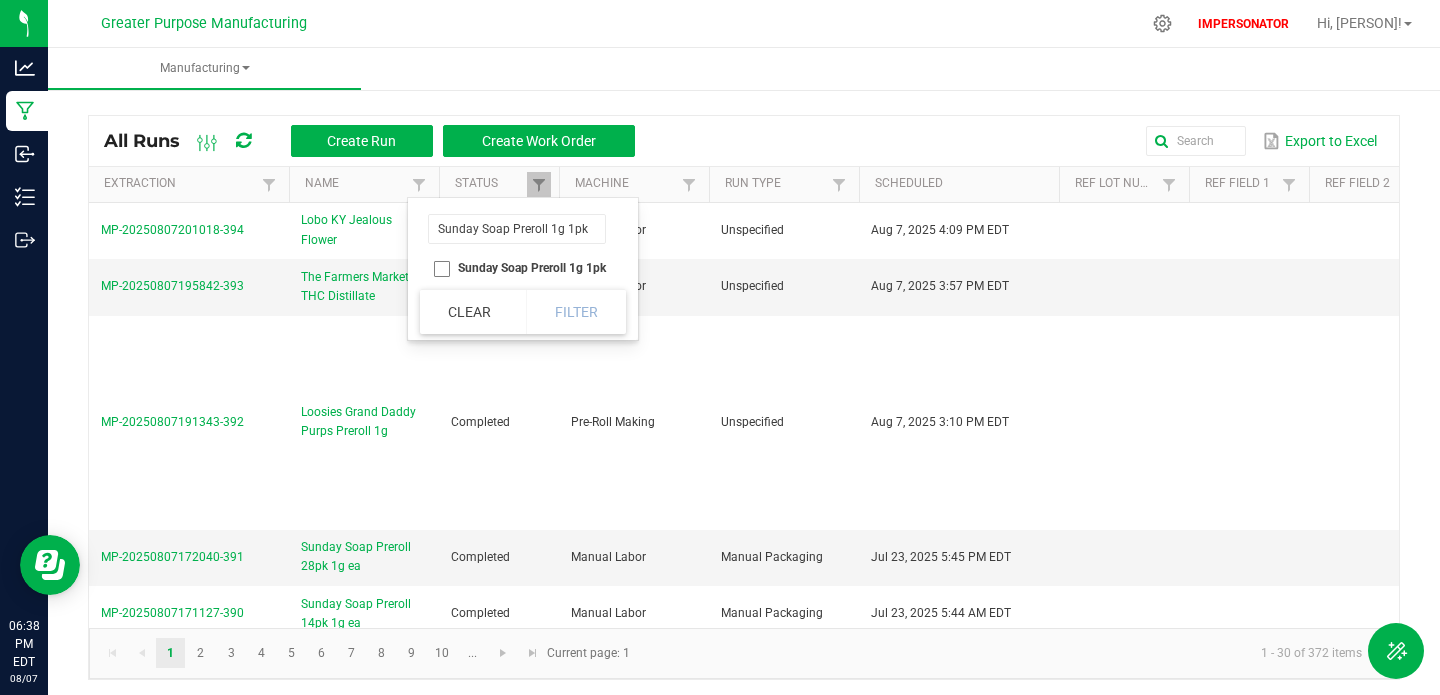click on "Sunday Soap Preroll 1g 1pk" at bounding box center (517, 268) 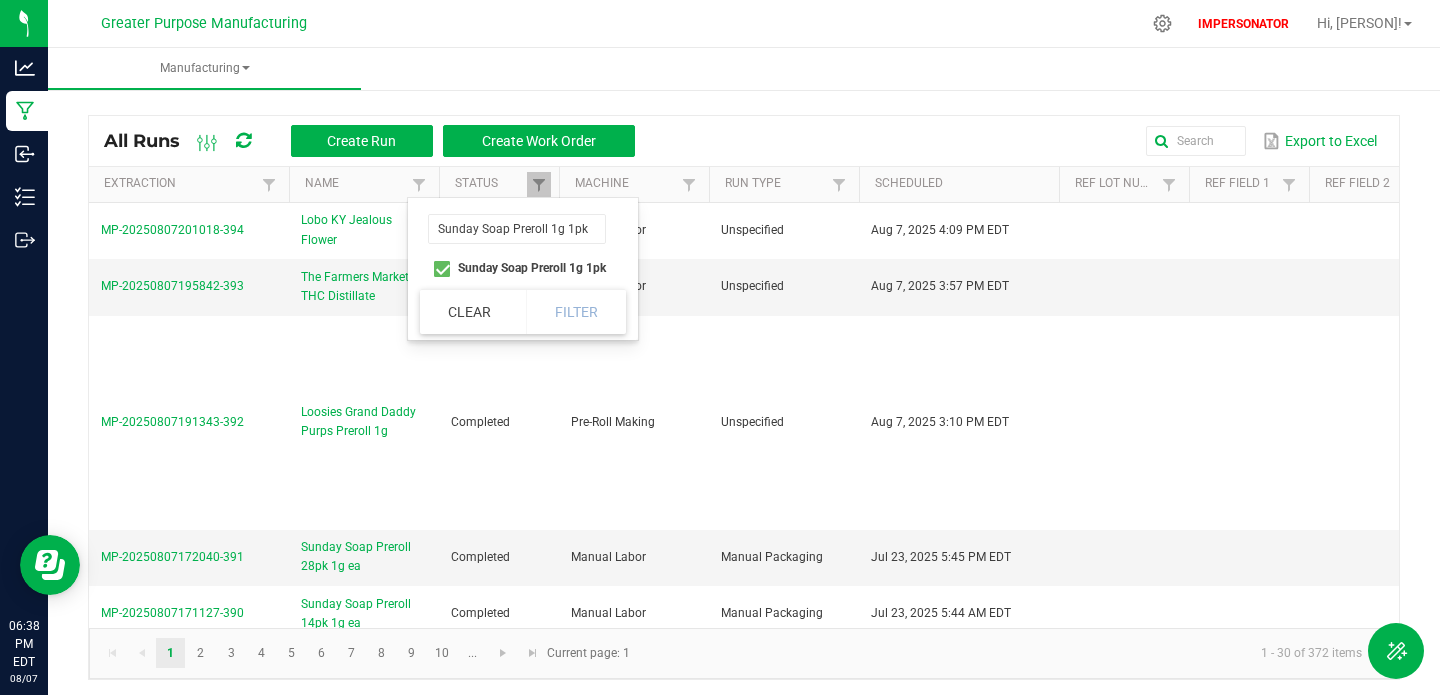 checkbox on "true" 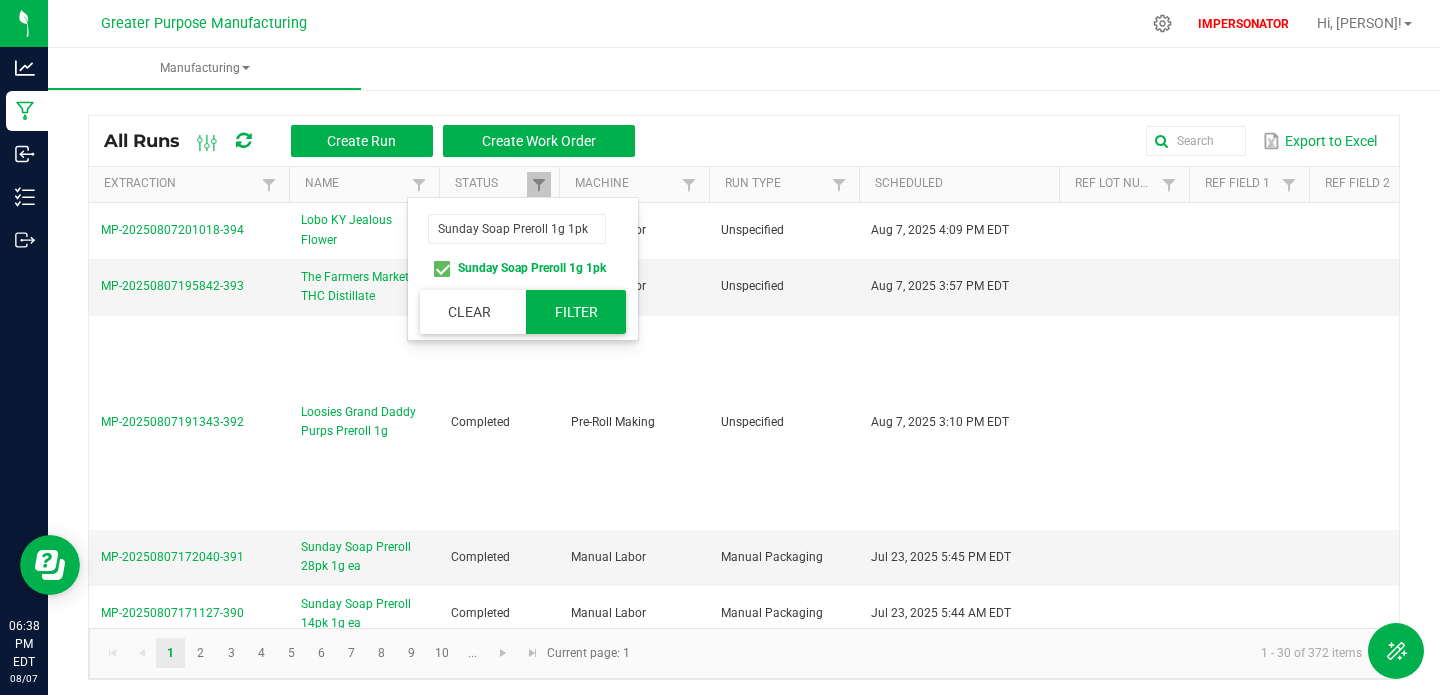click on "Filter" at bounding box center [576, 312] 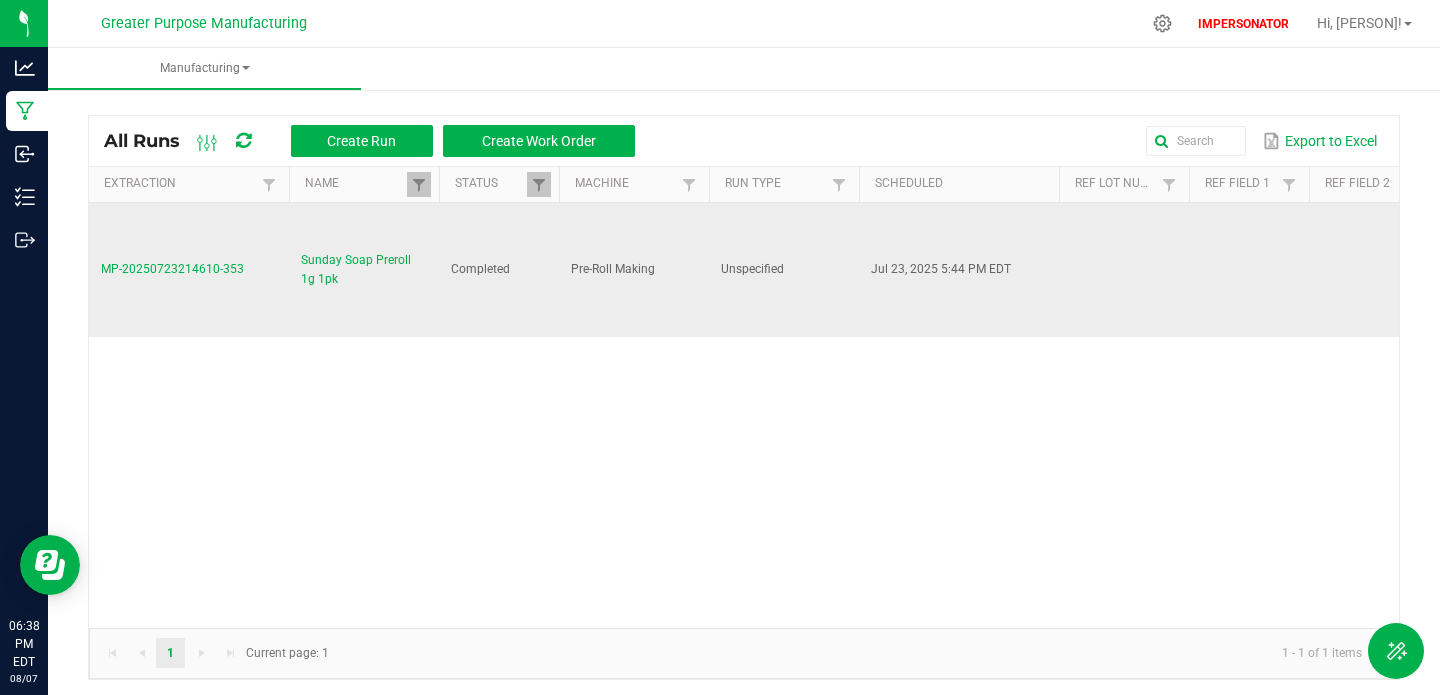 click on "Sunday Soap Preroll 1g 1pk" at bounding box center [364, 270] 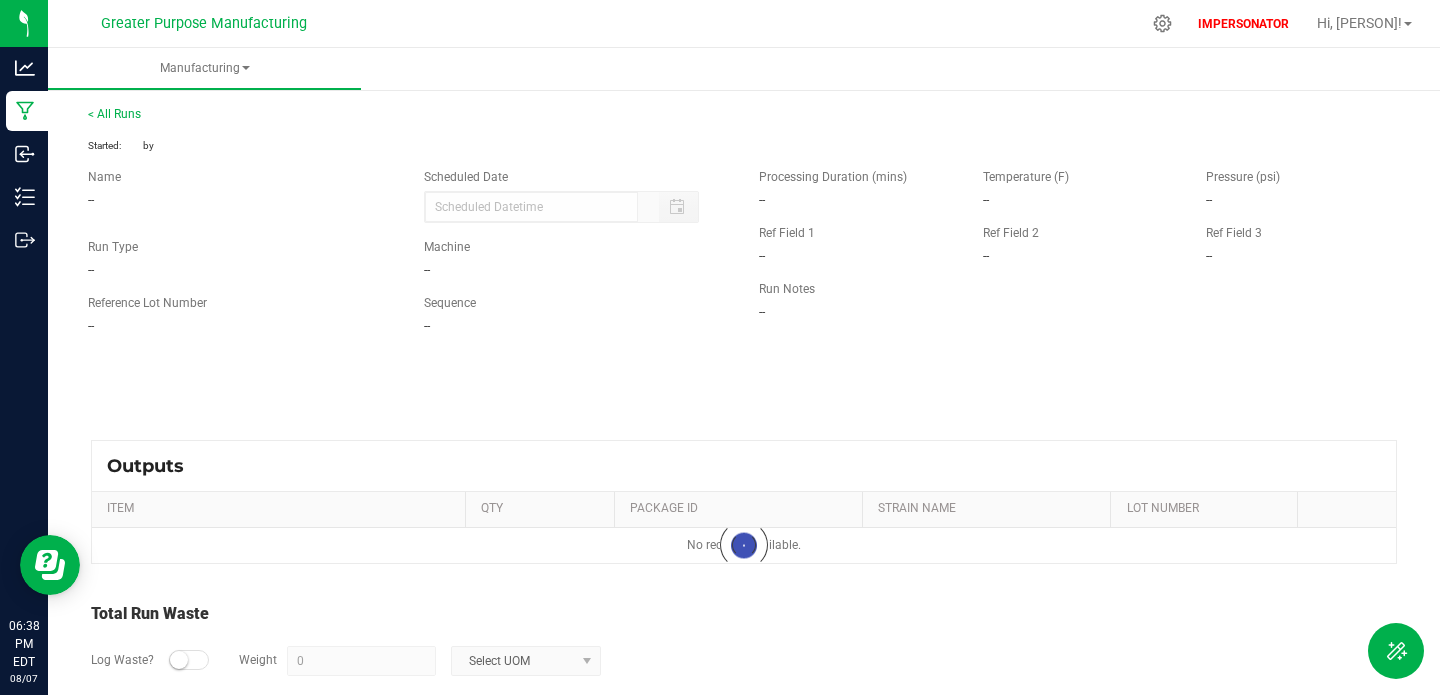 type on "07/23/2025 5:44 PM" 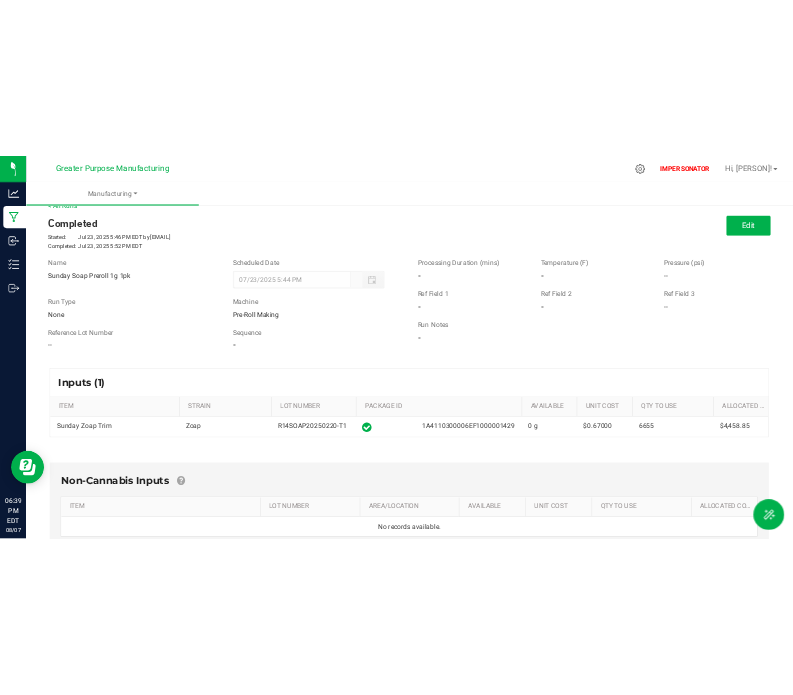 scroll, scrollTop: 0, scrollLeft: 0, axis: both 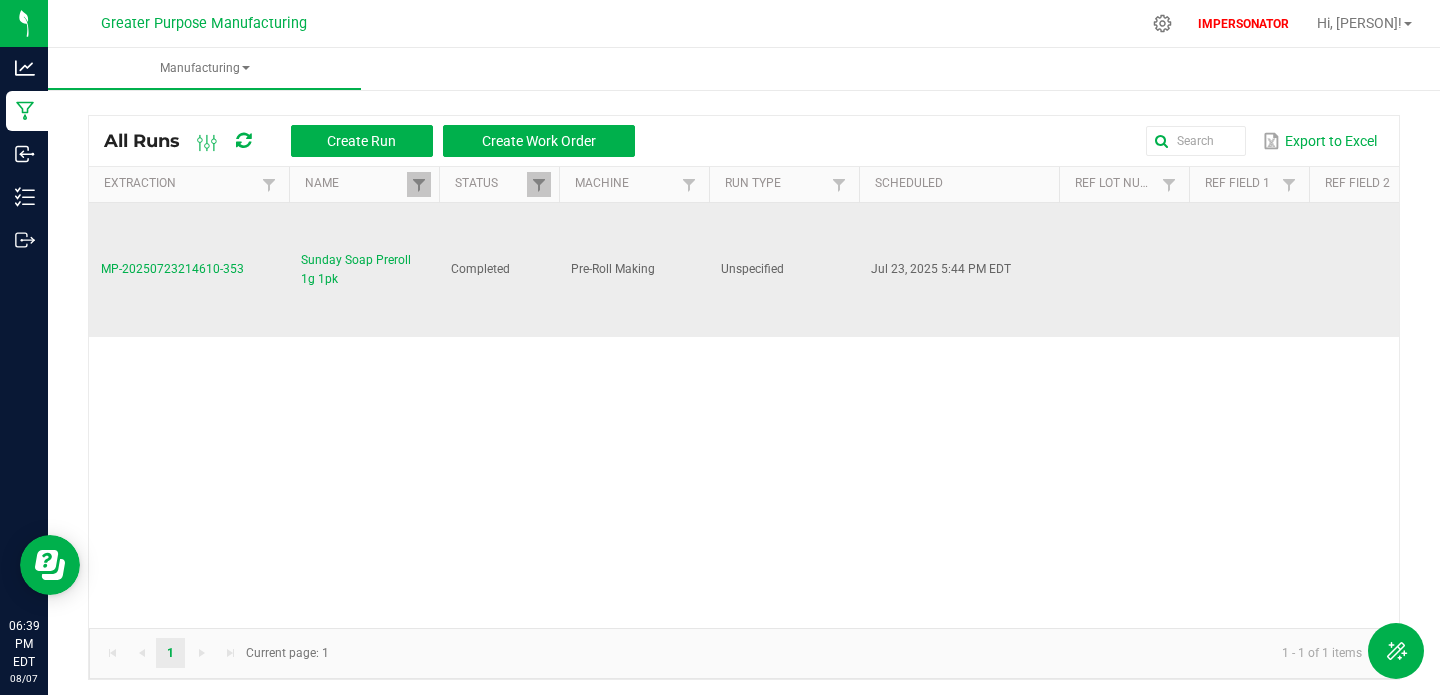 drag, startPoint x: 248, startPoint y: 268, endPoint x: 104, endPoint y: 266, distance: 144.01389 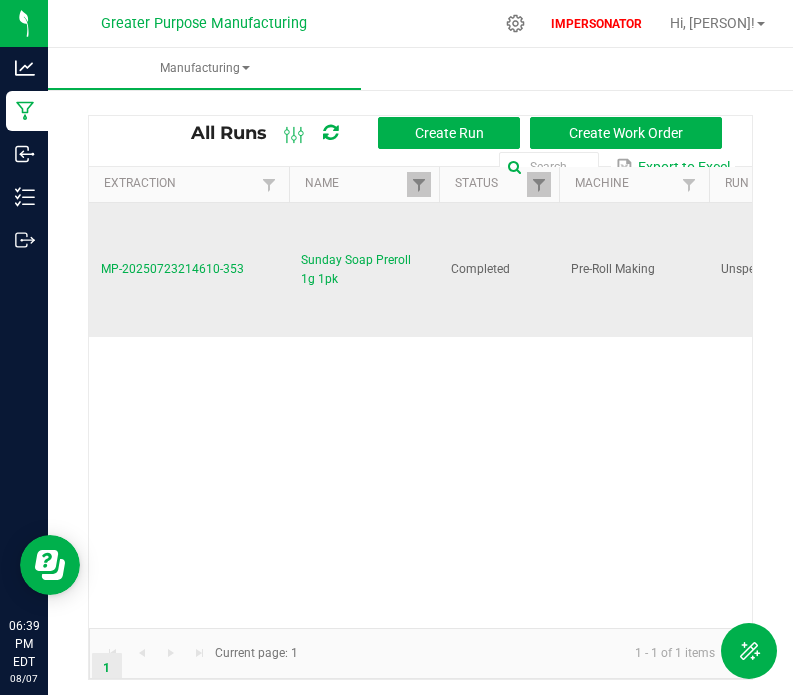 click on "MP-20250723214610-353" at bounding box center (172, 269) 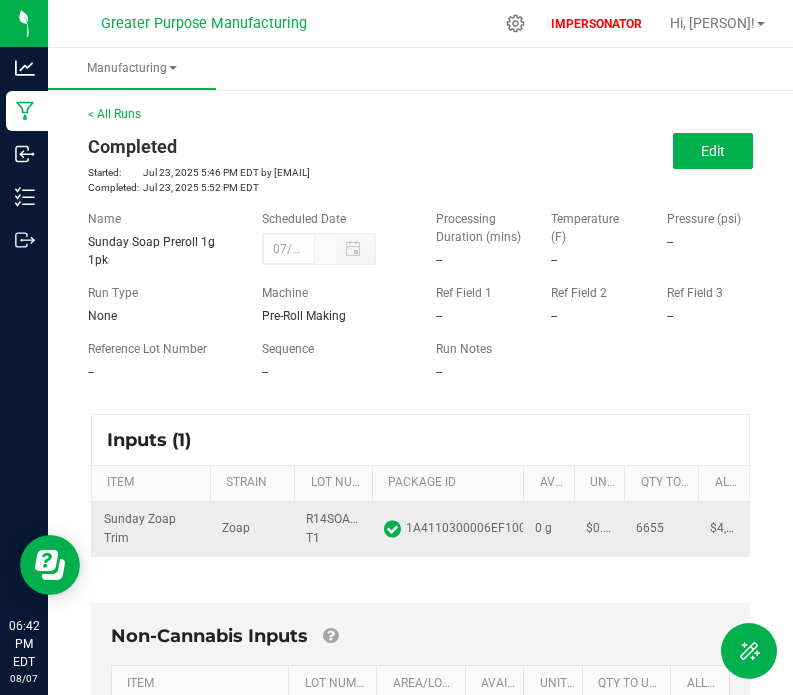 click on "1A4110300006EF1000001429" at bounding box center (490, 528) 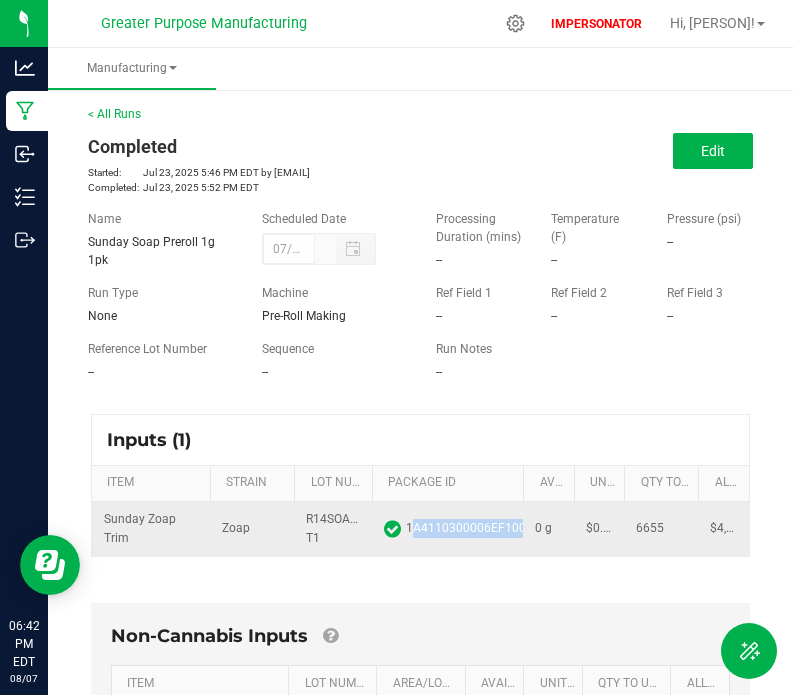 click on "1A4110300006EF1000001429" at bounding box center (490, 528) 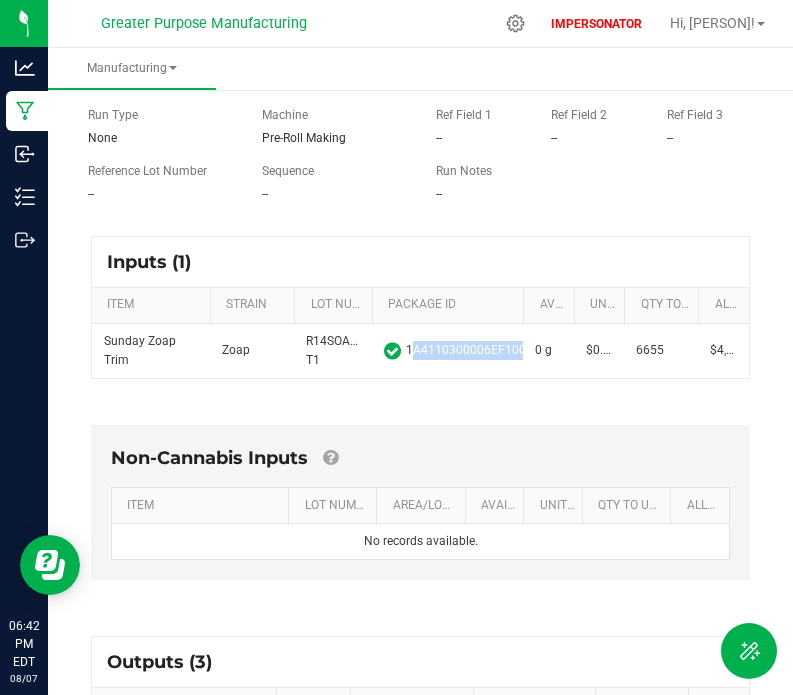 scroll, scrollTop: 292, scrollLeft: 0, axis: vertical 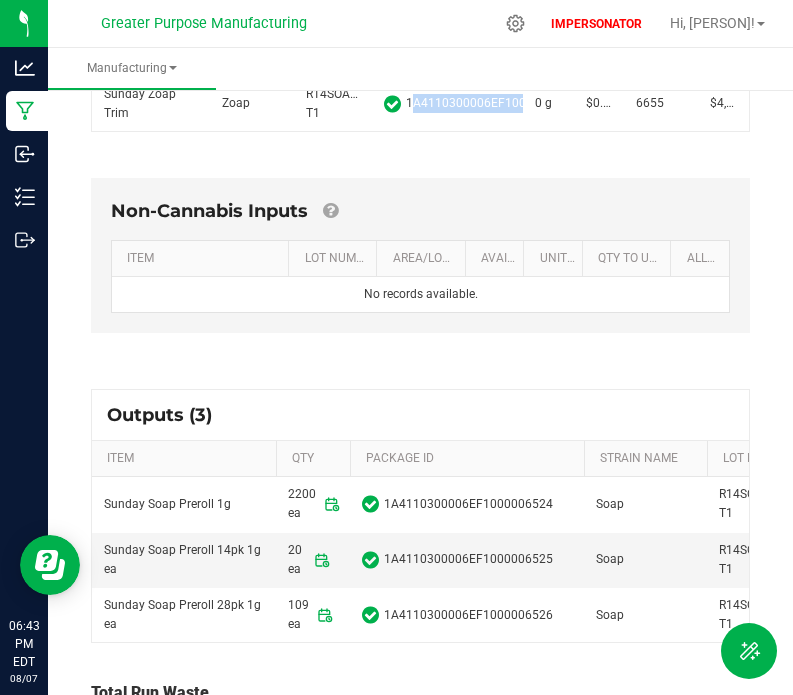 click at bounding box center (581, 615) 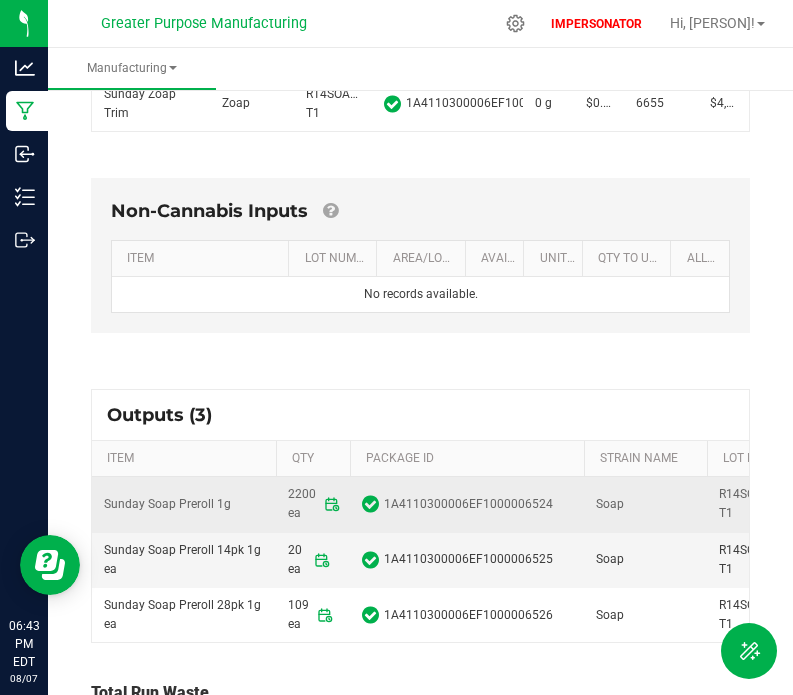 click on "1A4110300006EF1000006524" at bounding box center [468, 504] 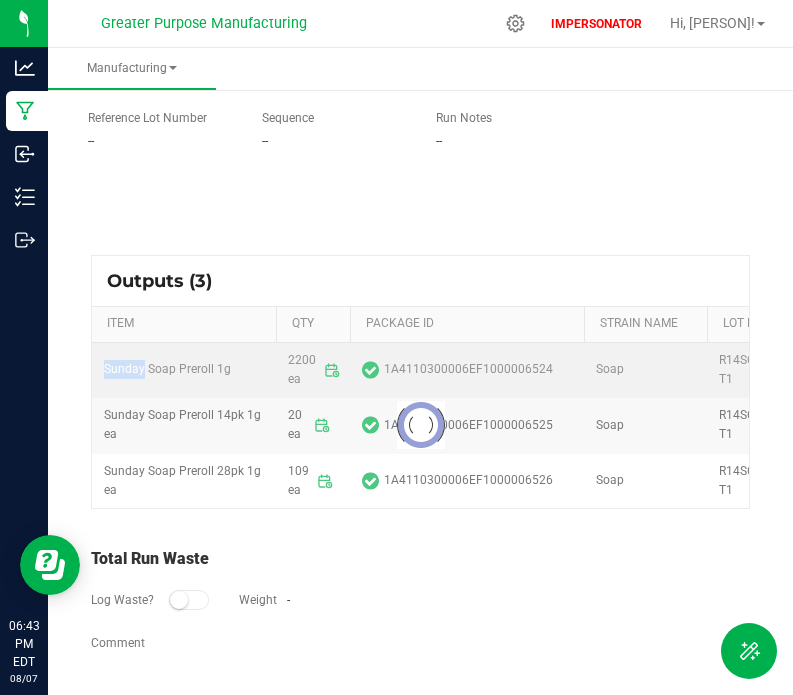 click on "Analytics Manufacturing Inbound Inventory Outbound 06:43 PM EDT 08/07/2025 08/07 Greater Purpose Manufacturing IMPERSONATOR Hi, [PERSON]! Manufacturing All Runs Completed Started: Jul 23, 2025 5:46 PM EDT by [EMAIL] Completed: Jul 23, 2025 5:52 PM EDT Name Sunday Soap Preroll 1g 1pk Scheduled Date 07/23/2025 5:44 PM Run Type None Machine Pre-Roll Making Reference Lot Number -- Sequence -- Processing Duration (mins) -- Temperature (F) -- Pressure (psi) -- Ref Field 1 -- Ref Field 2 -- Ref Field 3 -- Run Notes -- Outputs (3) ITEM QTY PACKAGE ID STRAIN NAME LOT NUMBER Unit Cost Sunday Soap Preroll 1g 2200 ea 1A4110300006EF1000006524 Soap R14SOAP20250220-T1 $0.80601 Sunday Soap Preroll 14pk 1g ea 20 ea 1A4110300006EF1000006525 Soap R14SOAP20250220-T1 $11.28415 109 ea" at bounding box center (396, 347) 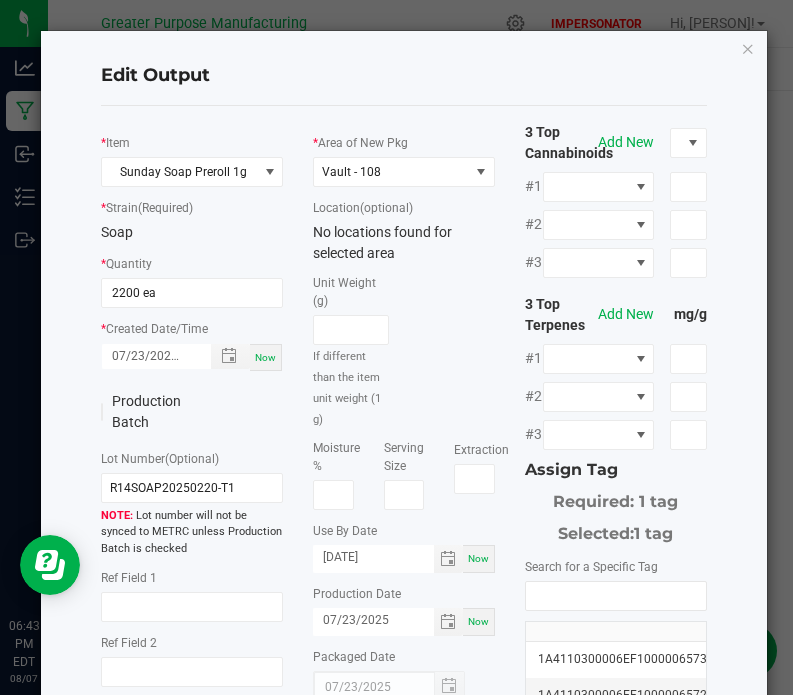 scroll, scrollTop: 292, scrollLeft: 0, axis: vertical 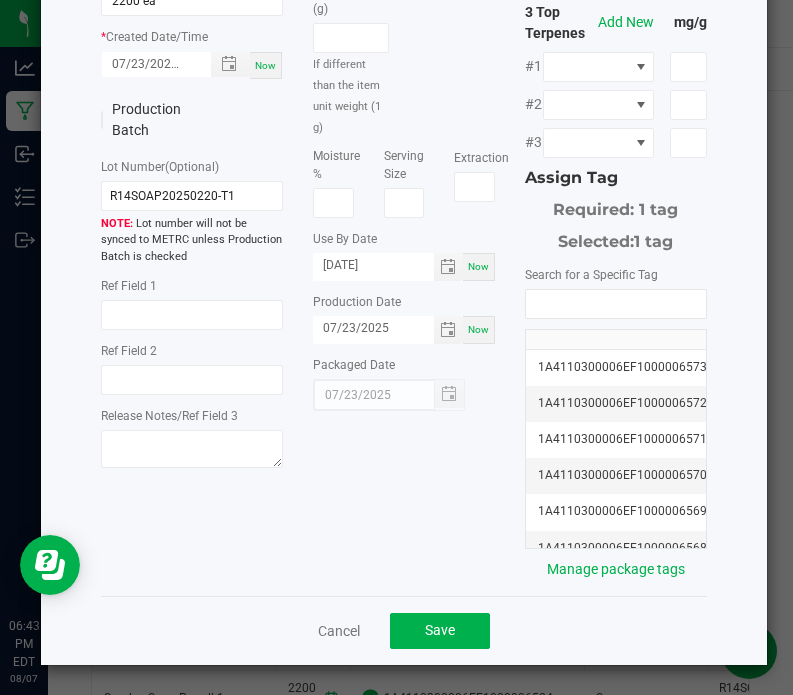click on "Cancel   Save" 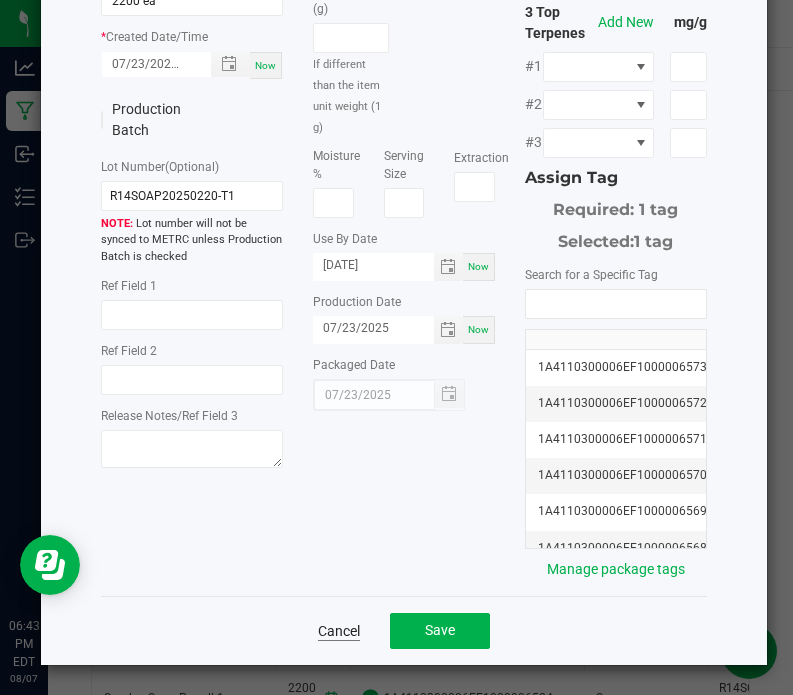 click on "Cancel" 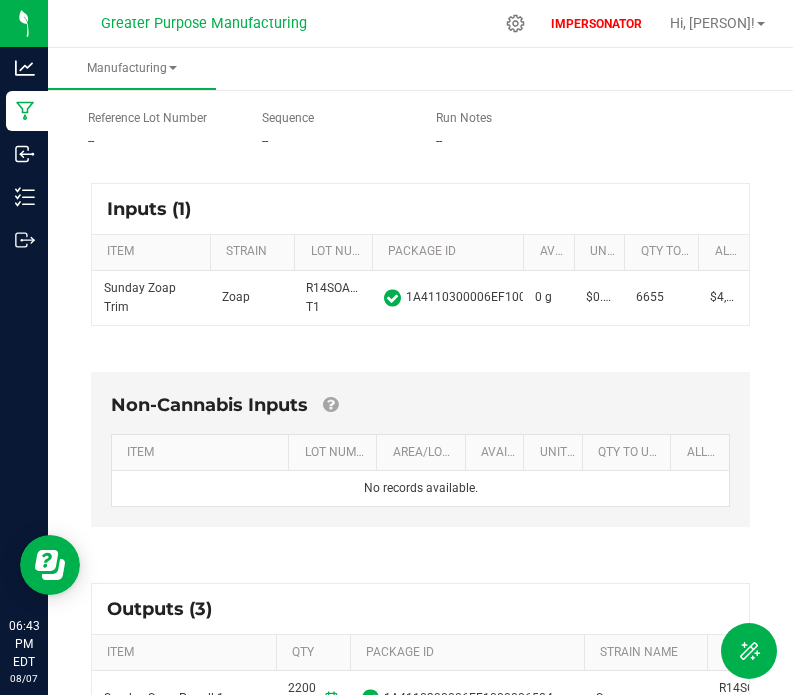 scroll, scrollTop: 559, scrollLeft: 0, axis: vertical 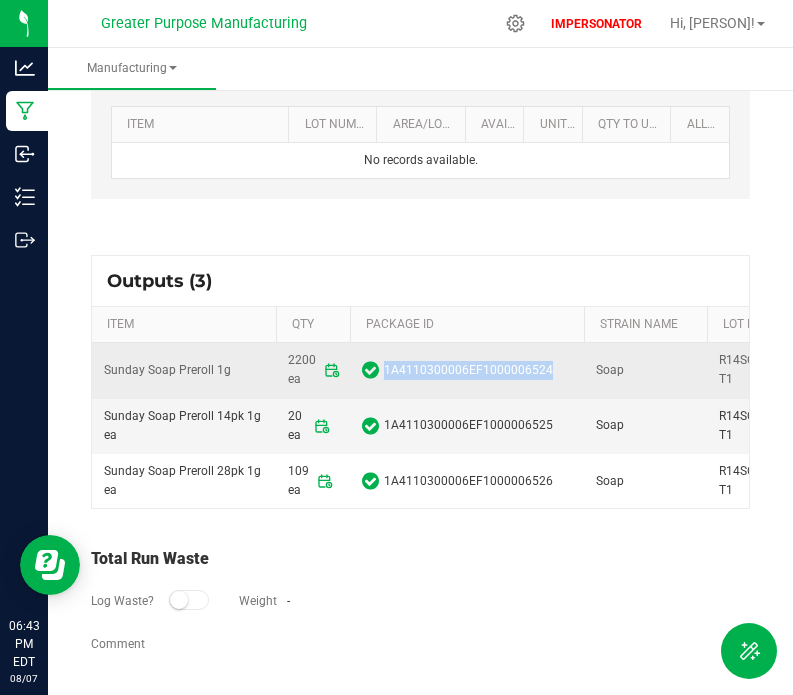 drag, startPoint x: 384, startPoint y: 370, endPoint x: 549, endPoint y: 372, distance: 165.01212 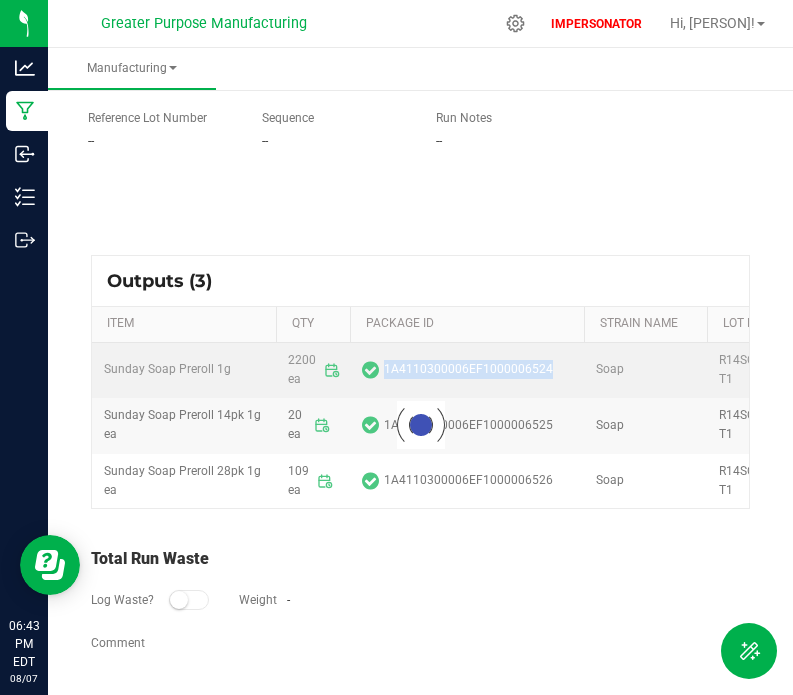 scroll, scrollTop: 231, scrollLeft: 0, axis: vertical 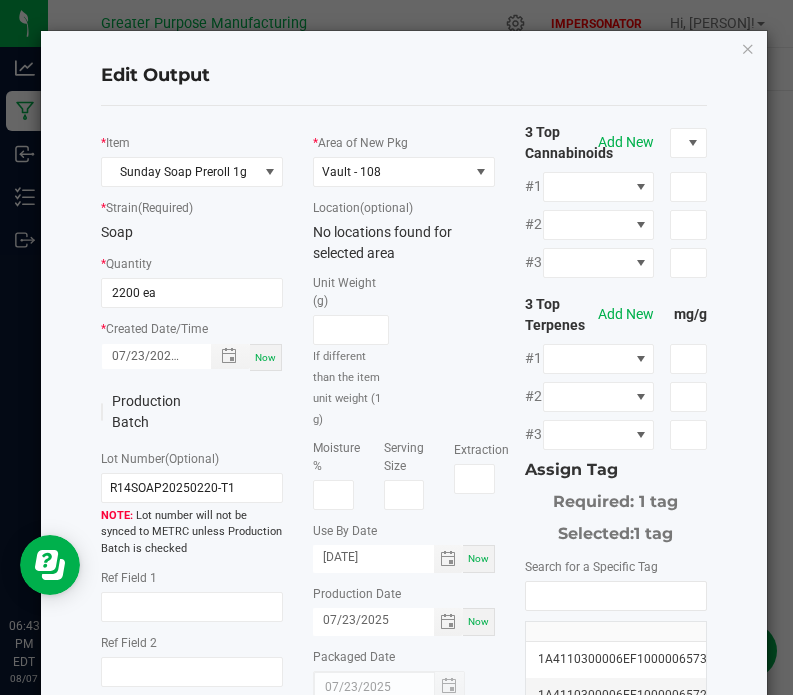 type 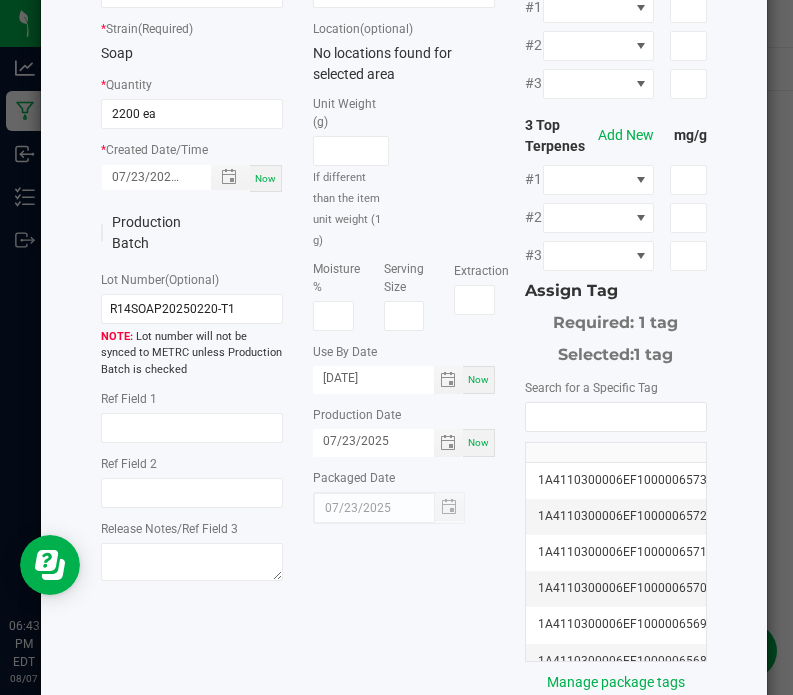 scroll, scrollTop: 292, scrollLeft: 0, axis: vertical 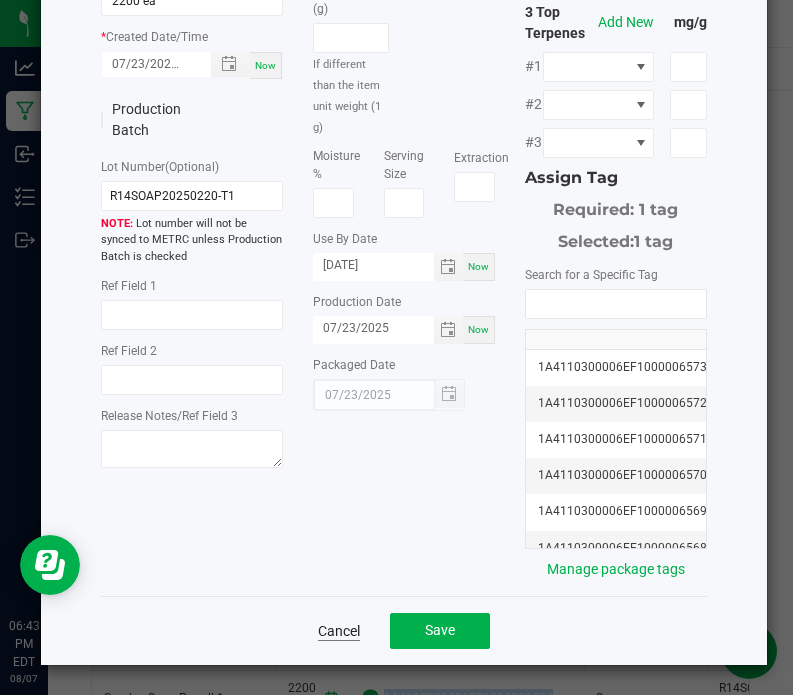 click on "Cancel" 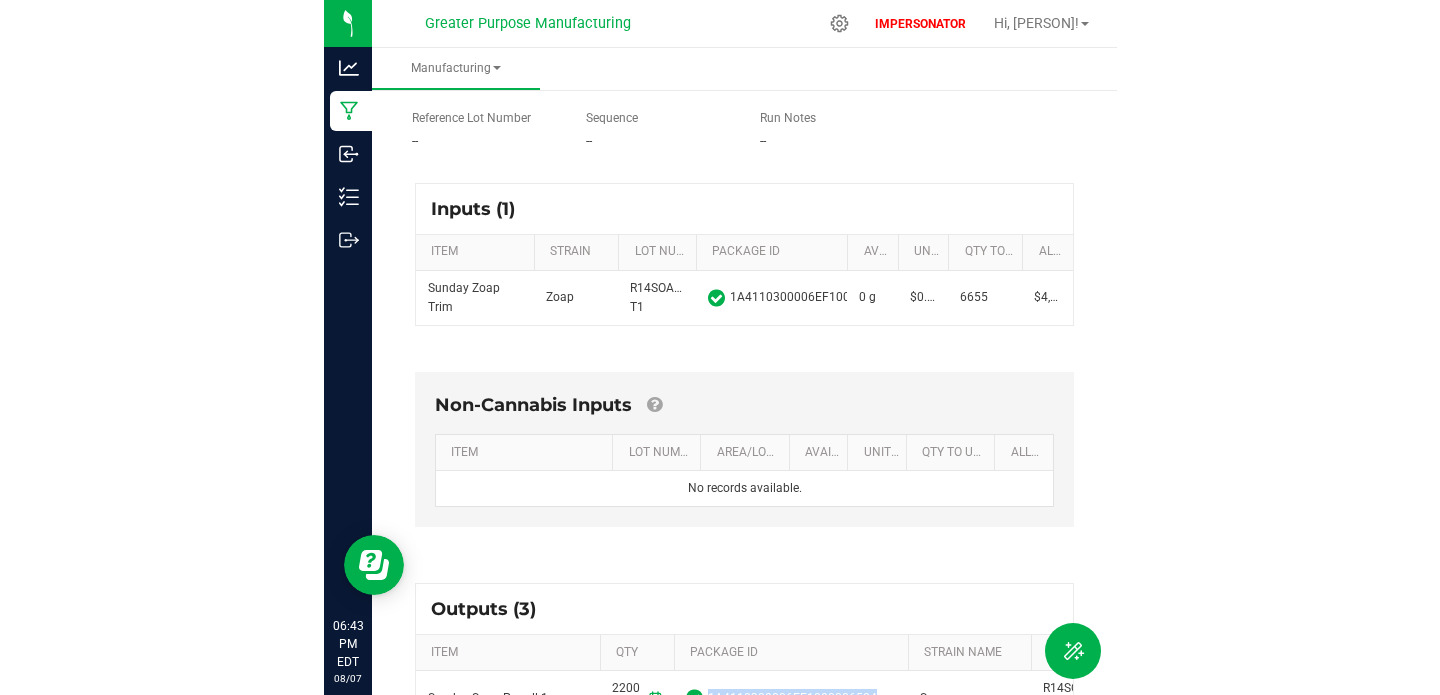scroll, scrollTop: 372, scrollLeft: 0, axis: vertical 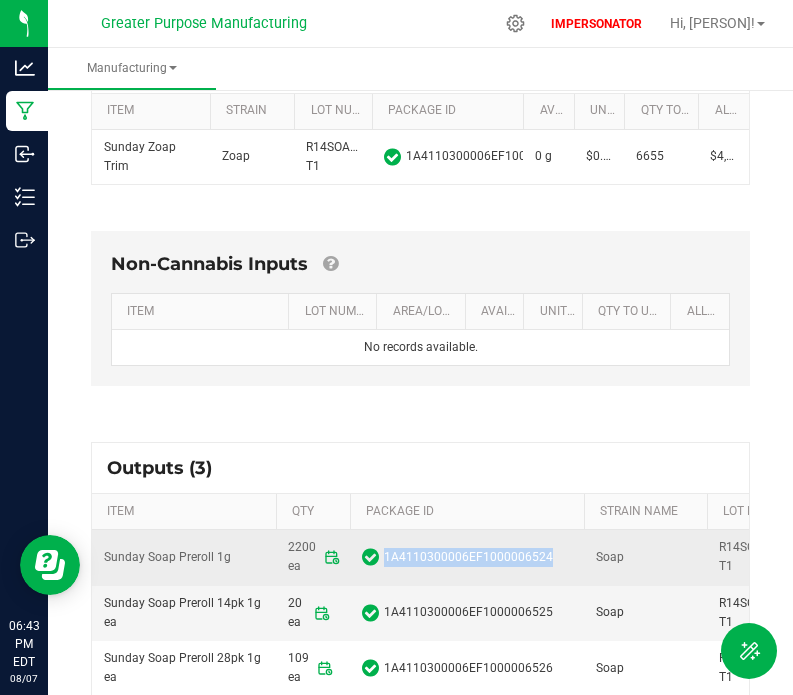 copy on "1A4110300006EF1000006524" 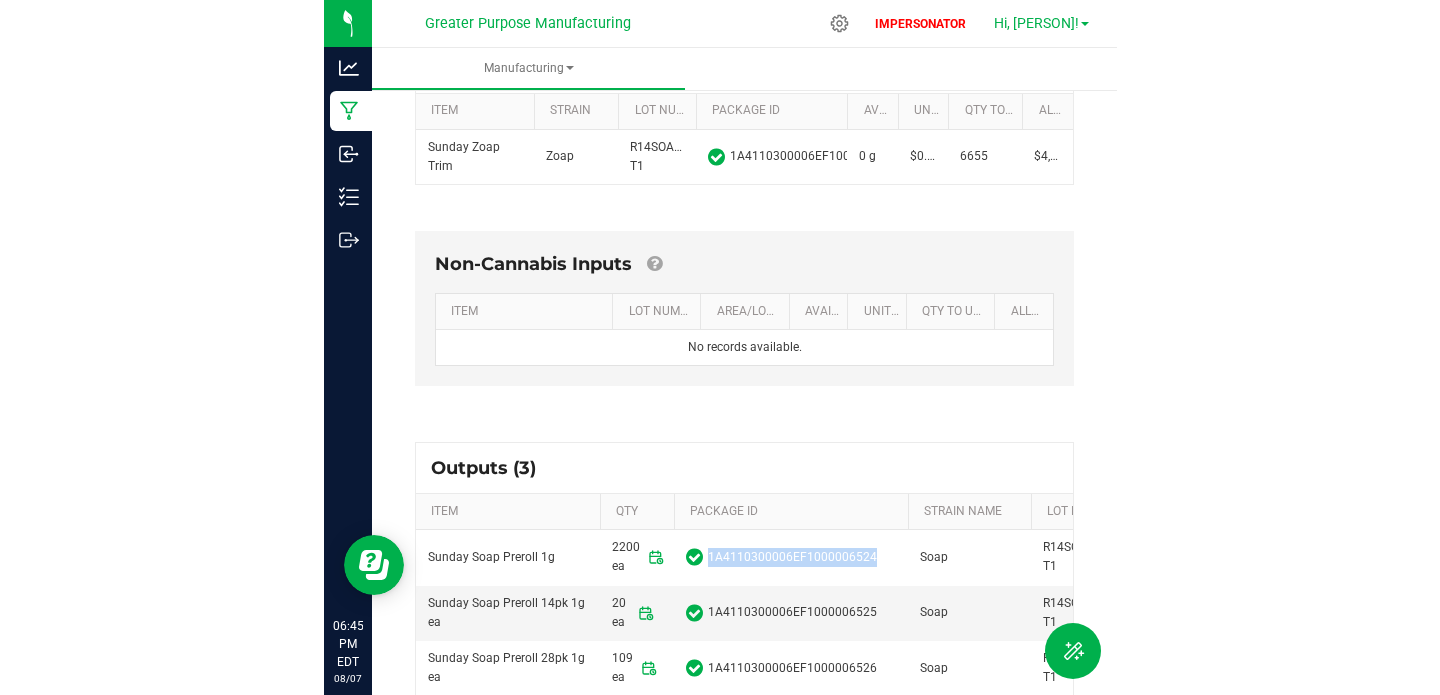 scroll, scrollTop: 368, scrollLeft: 0, axis: vertical 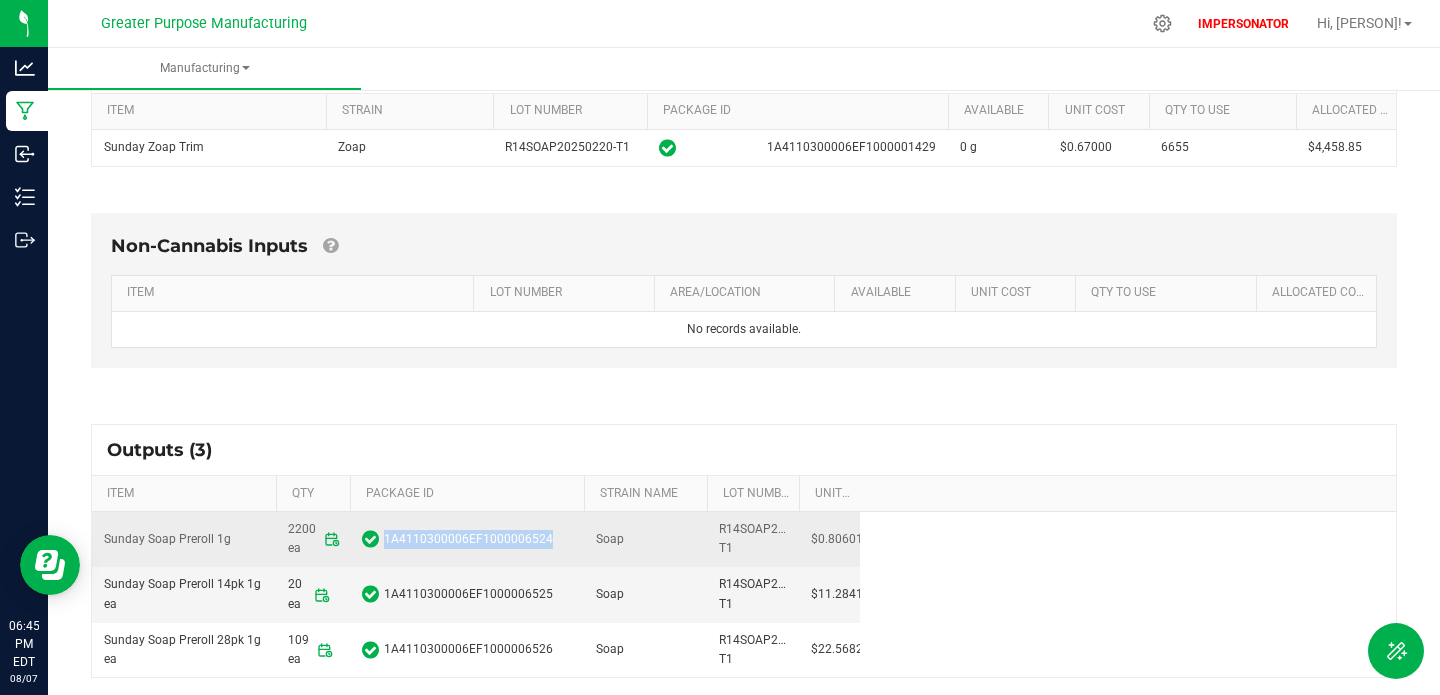 click on "1A4110300006EF1000006524" at bounding box center [468, 539] 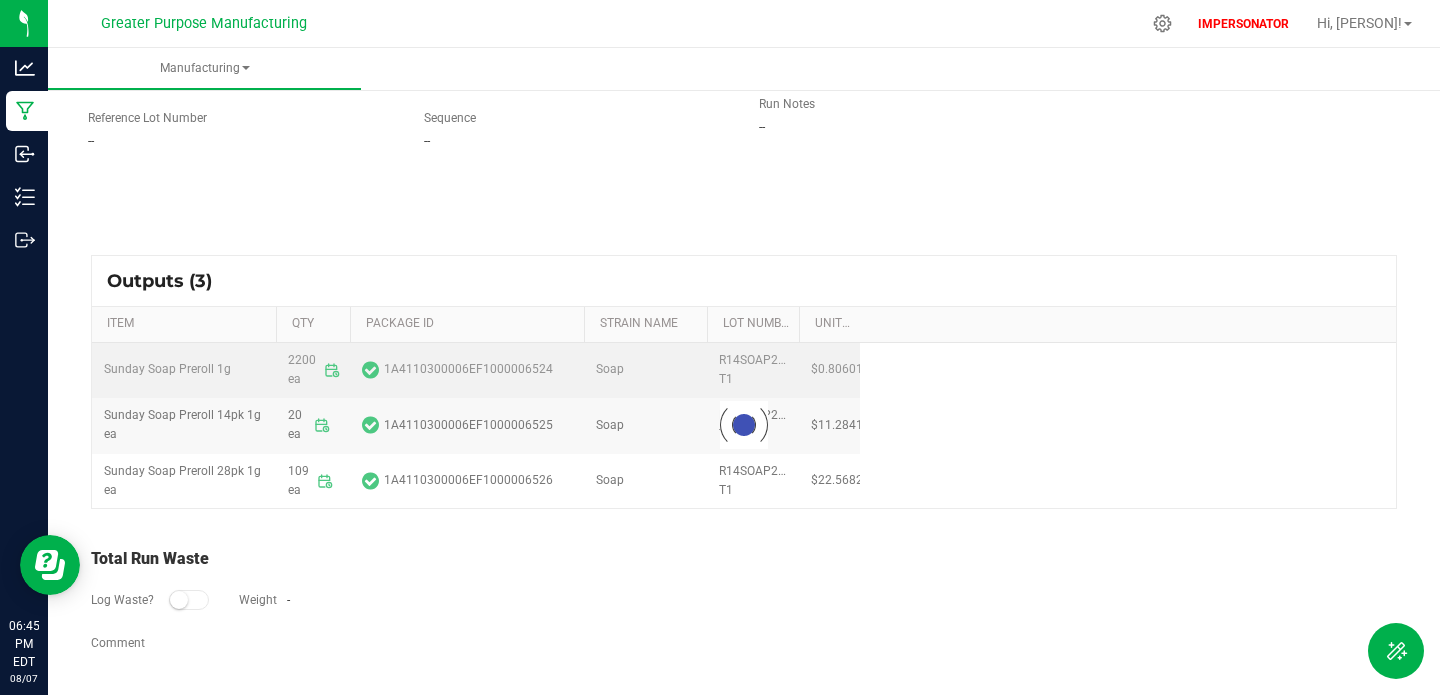 scroll, scrollTop: 227, scrollLeft: 0, axis: vertical 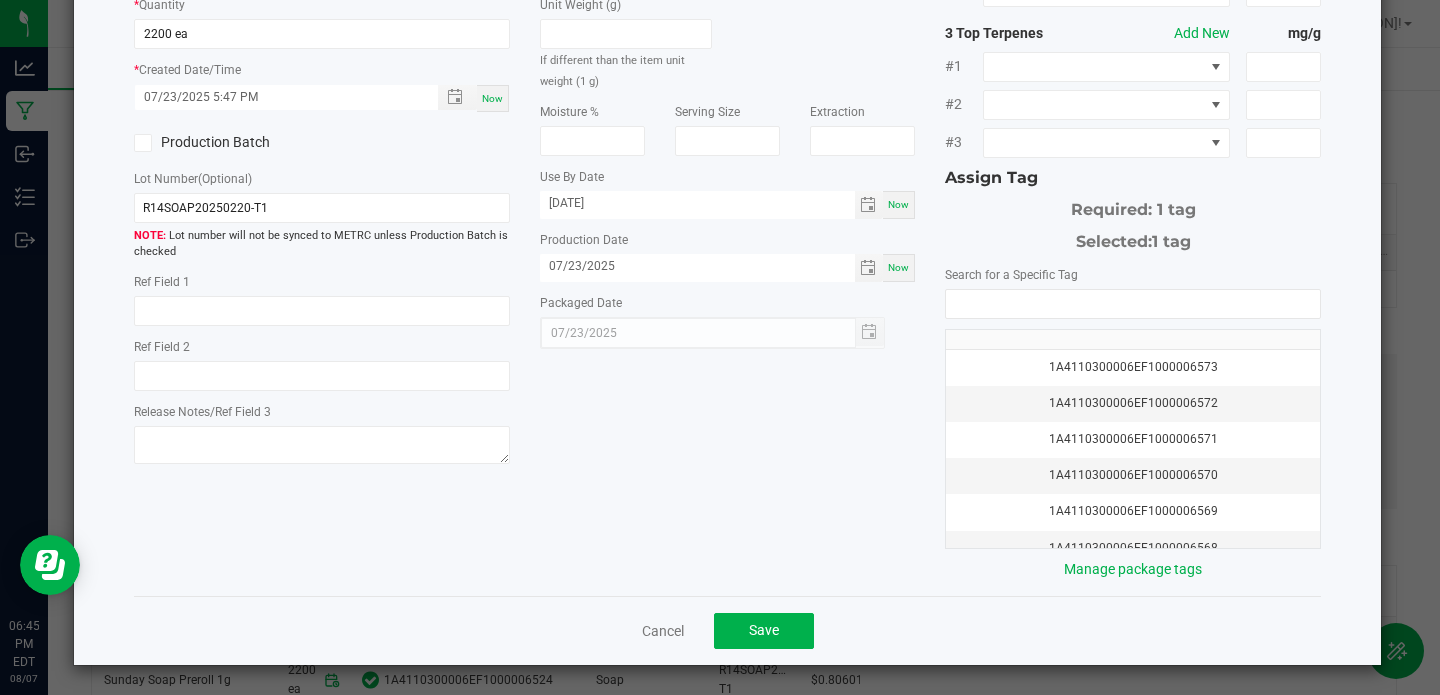 click on "Cancel" 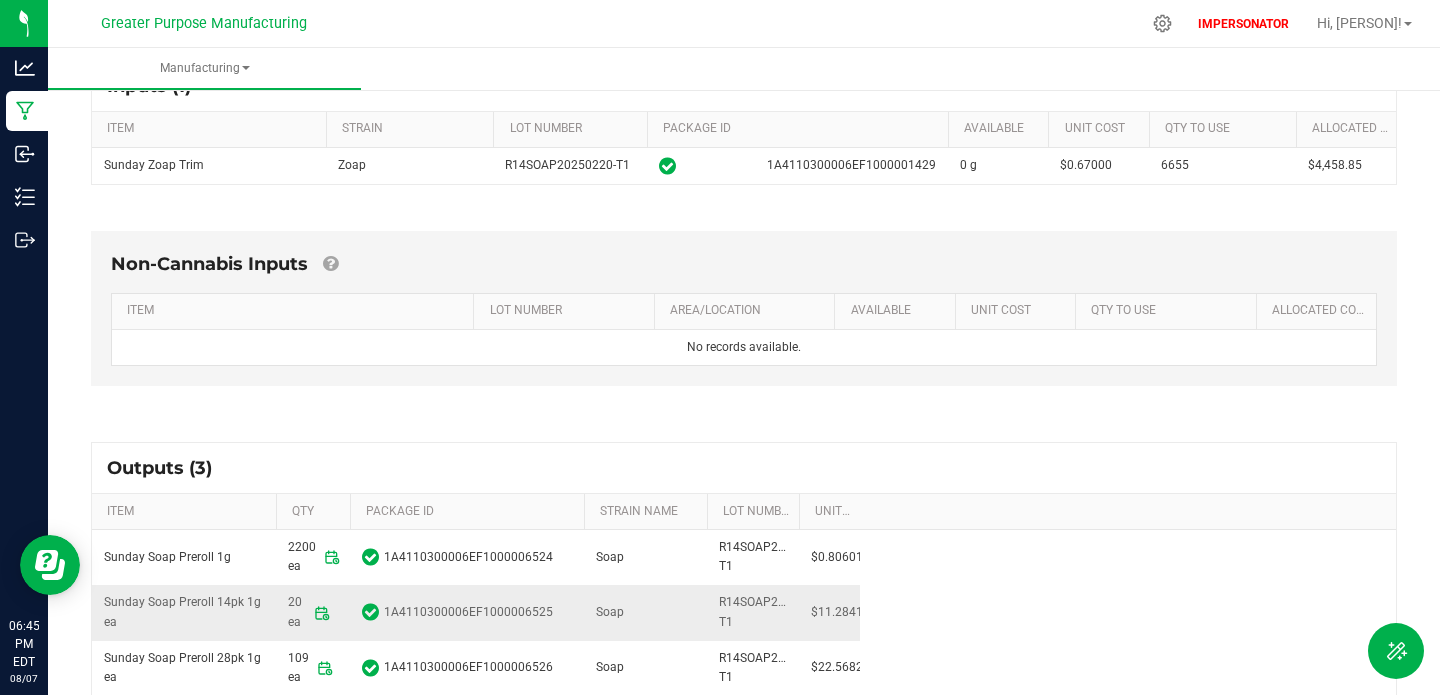 click on "1A4110300006EF1000006525" at bounding box center (468, 612) 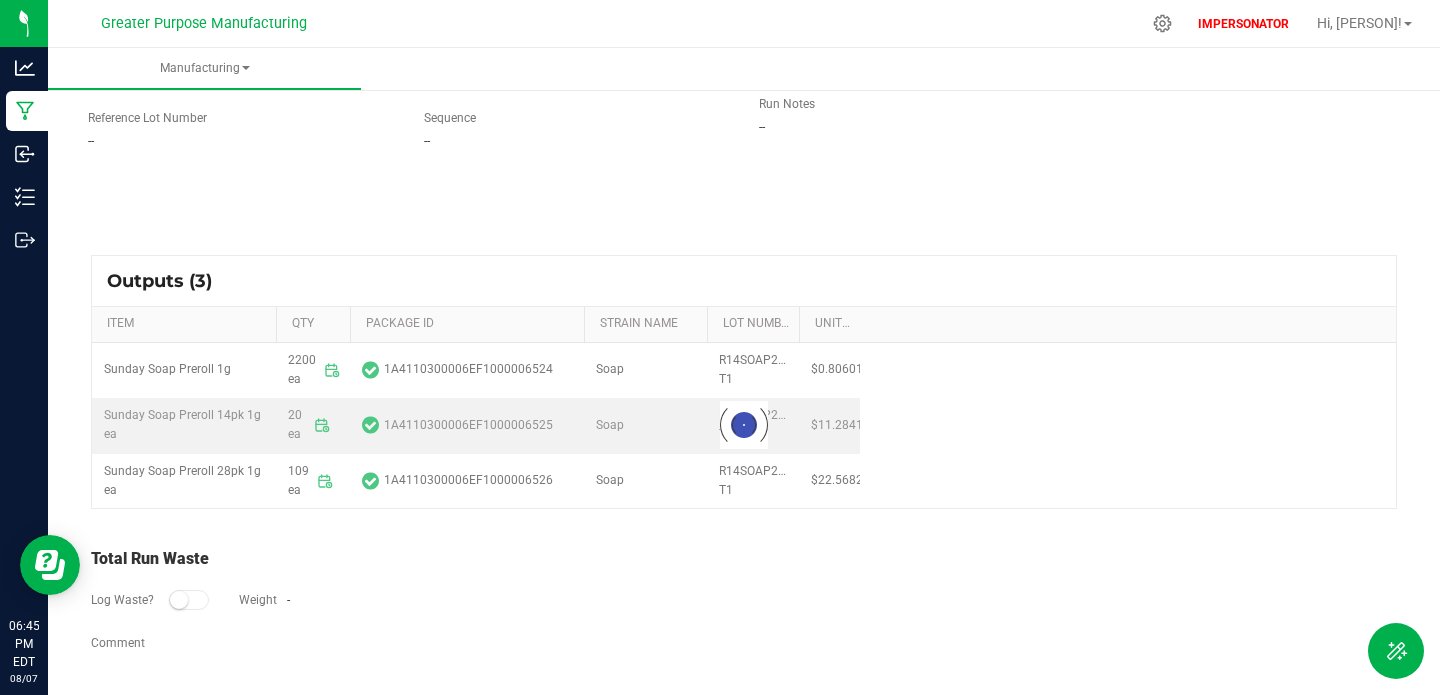 scroll, scrollTop: 227, scrollLeft: 0, axis: vertical 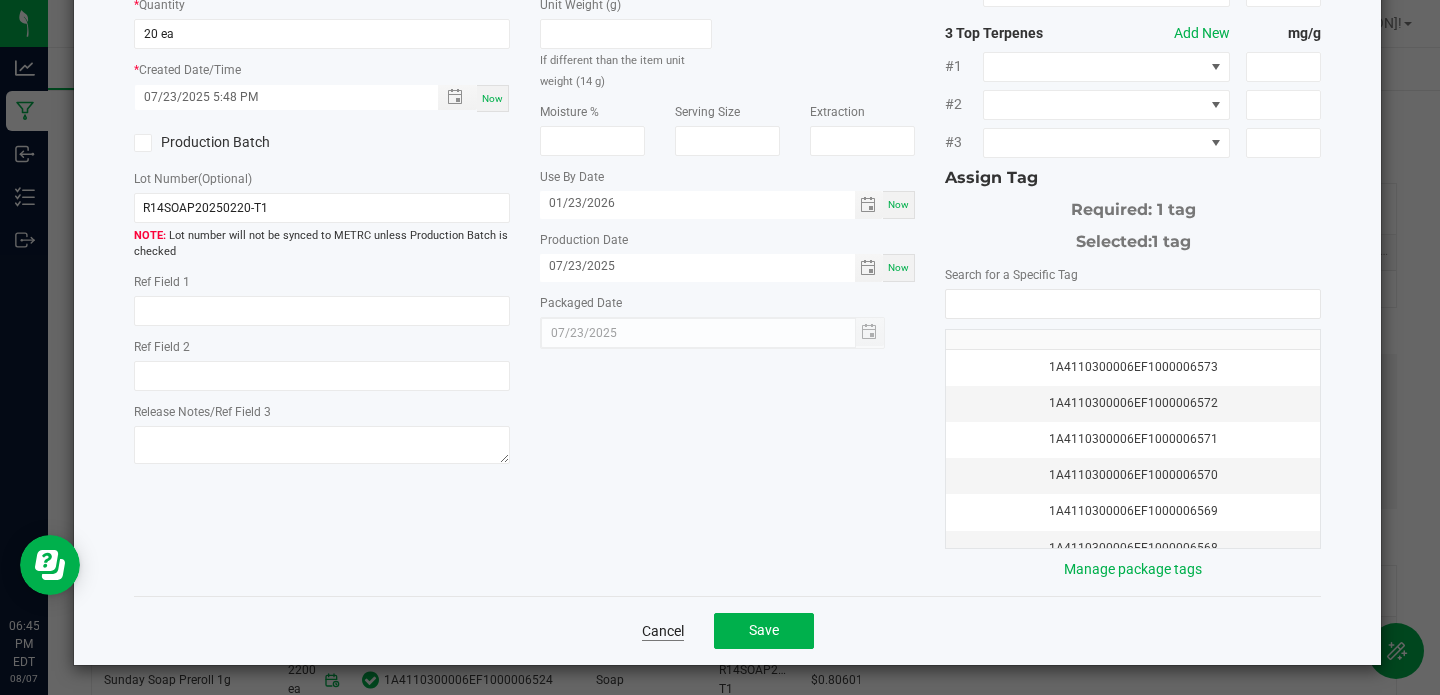 click on "Cancel" 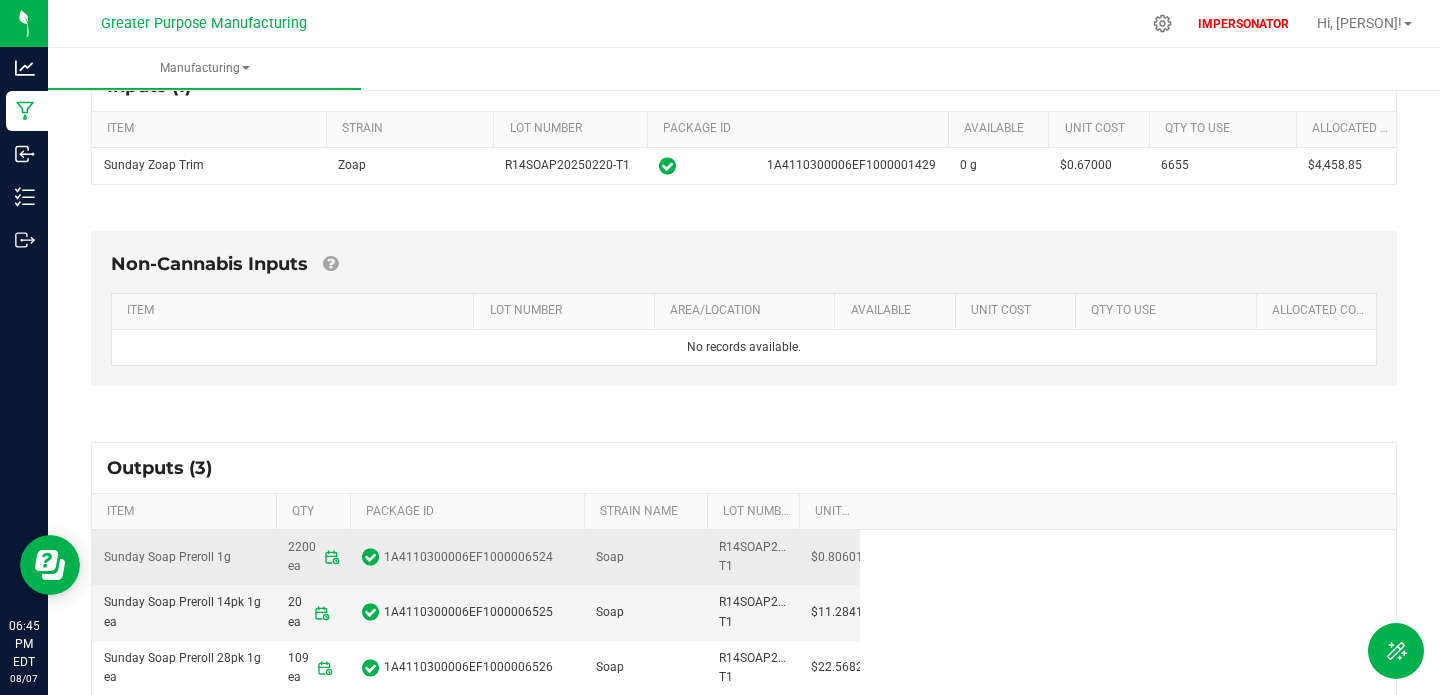 click on "1A4110300006EF1000006524" at bounding box center (468, 557) 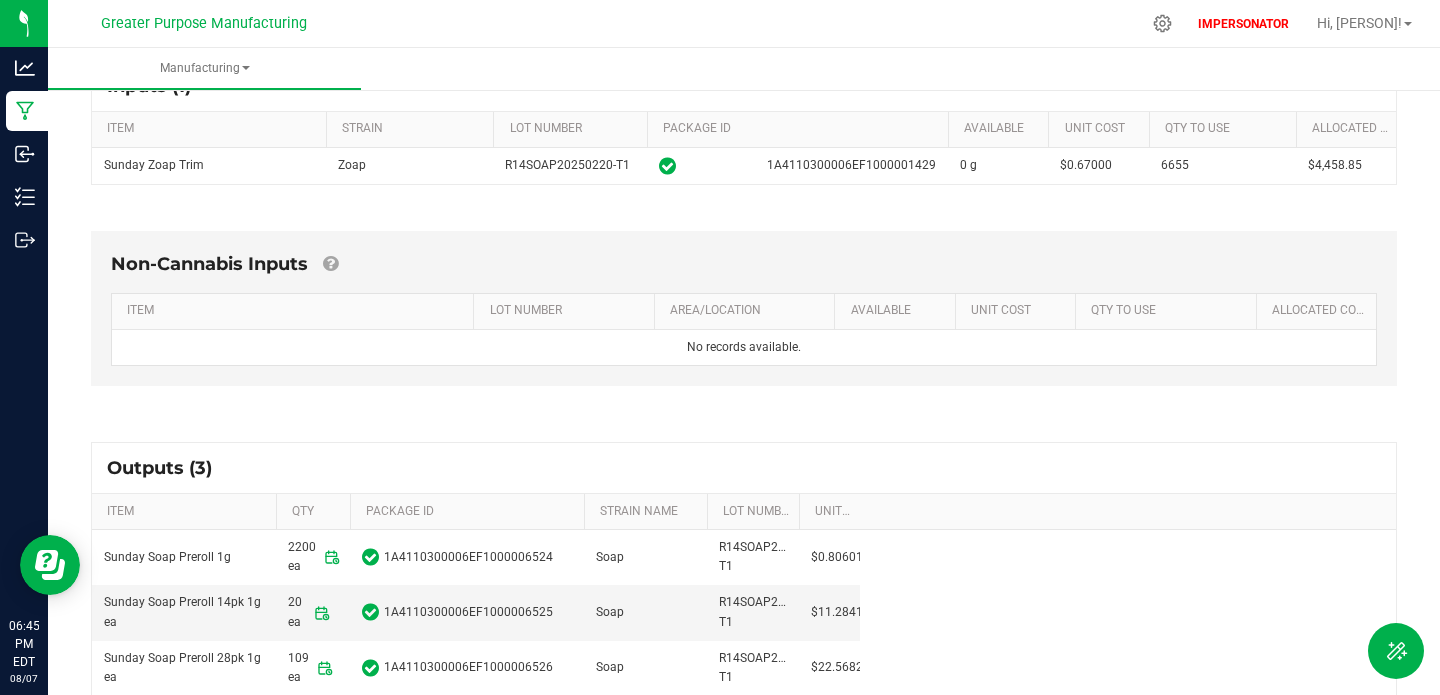 scroll, scrollTop: 227, scrollLeft: 0, axis: vertical 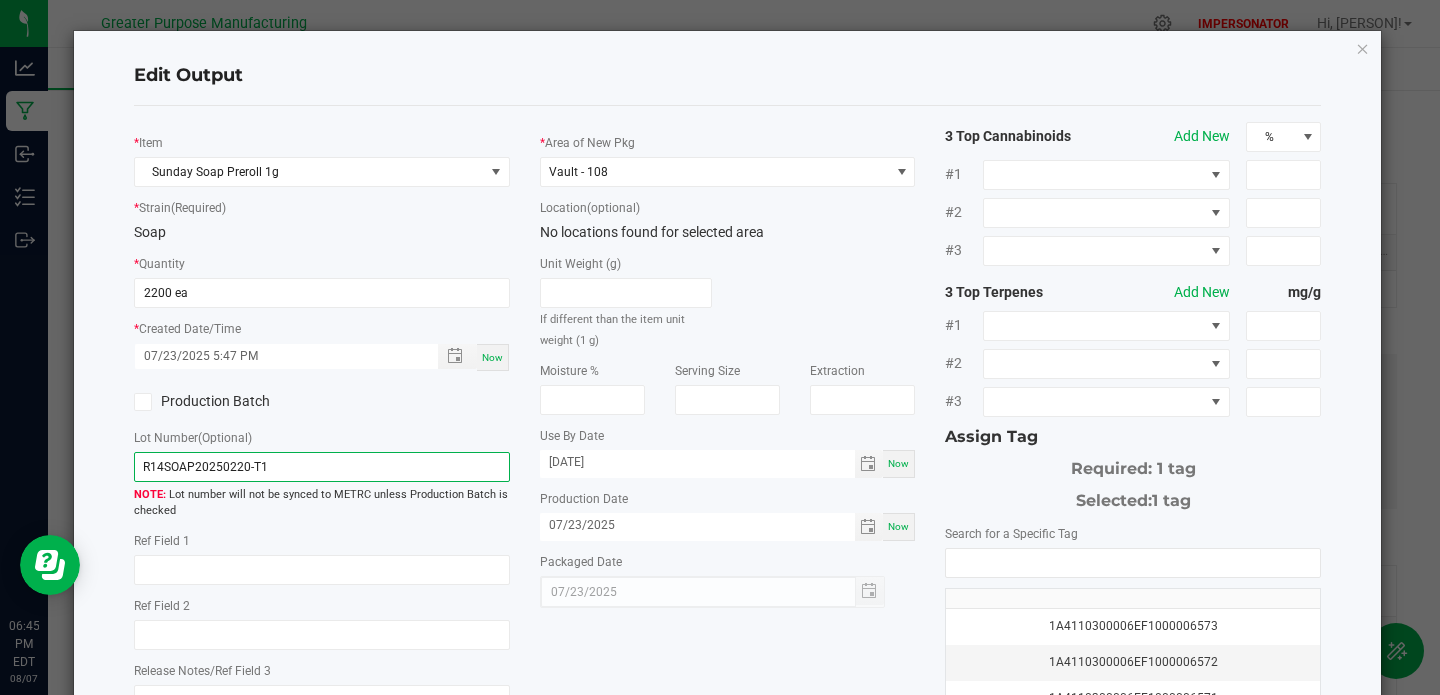 click on "R14SOAP20250220-T1" 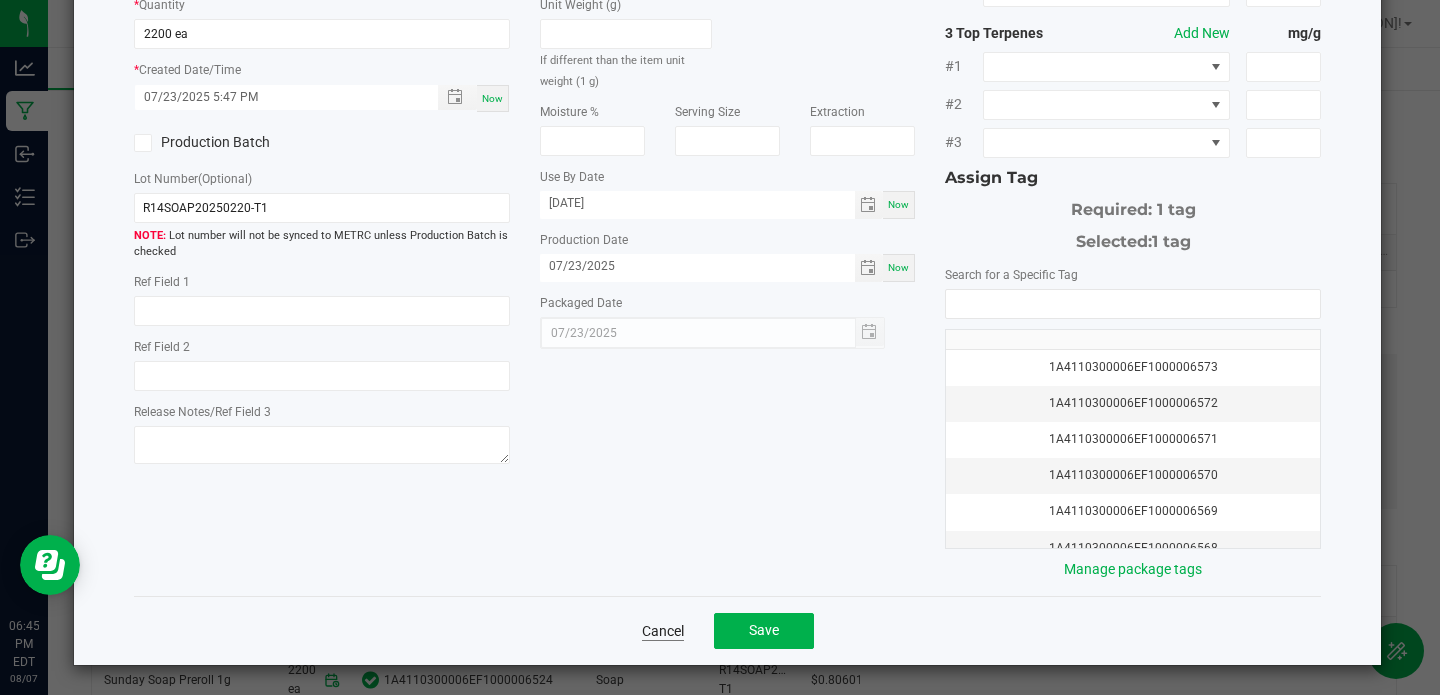 click on "Cancel" 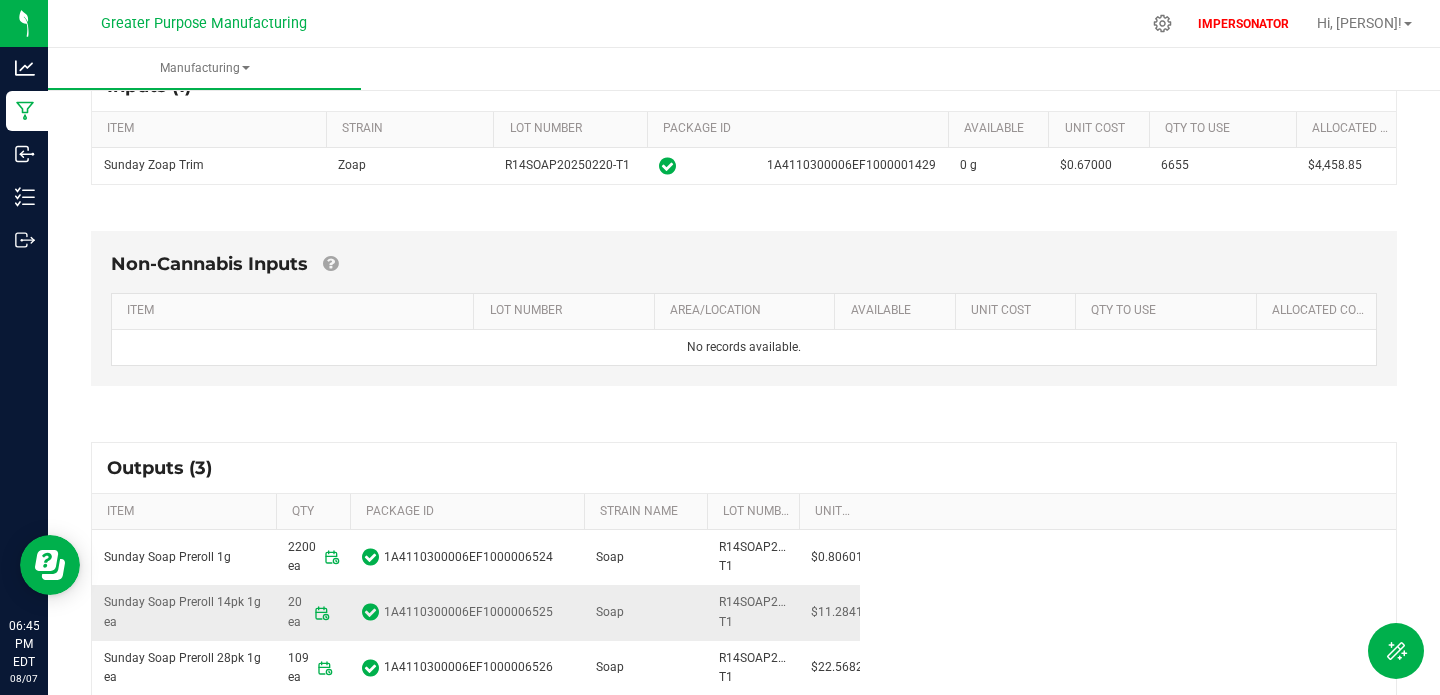 click on "1A4110300006EF1000006525" at bounding box center [468, 612] 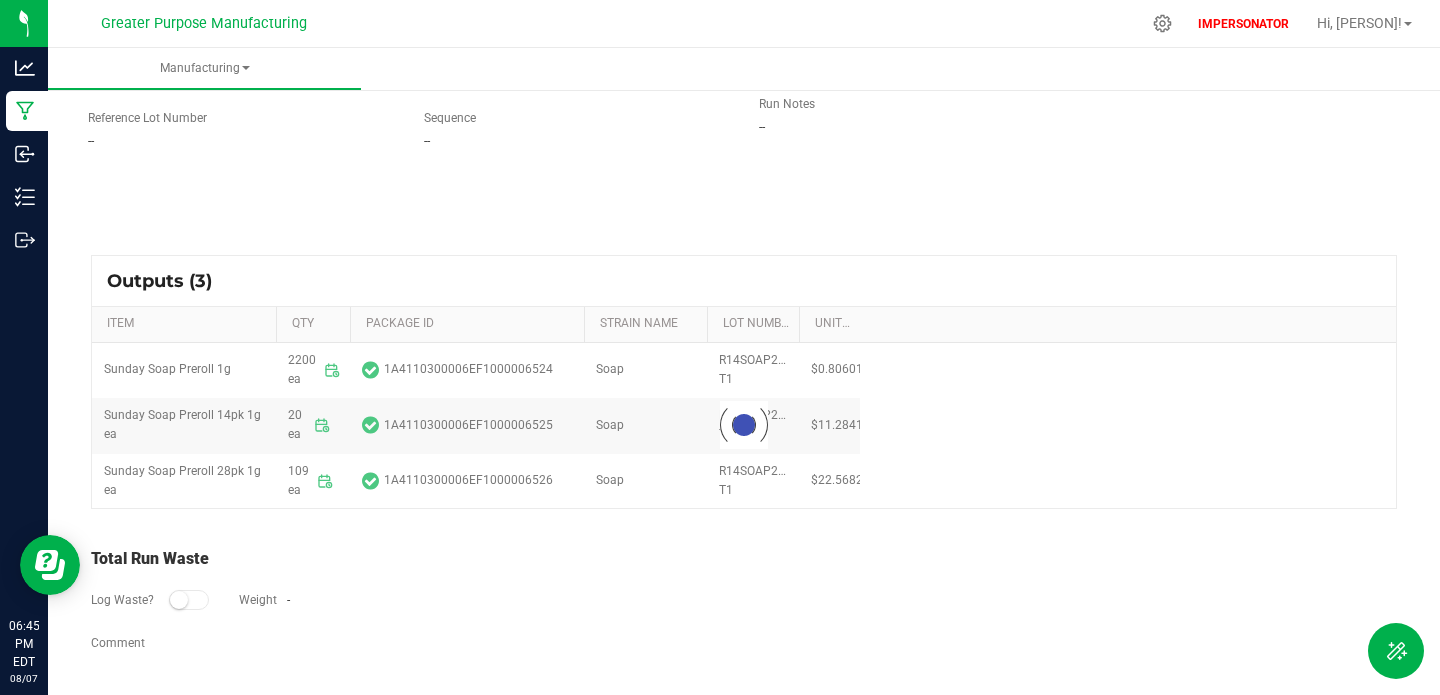 scroll, scrollTop: 227, scrollLeft: 0, axis: vertical 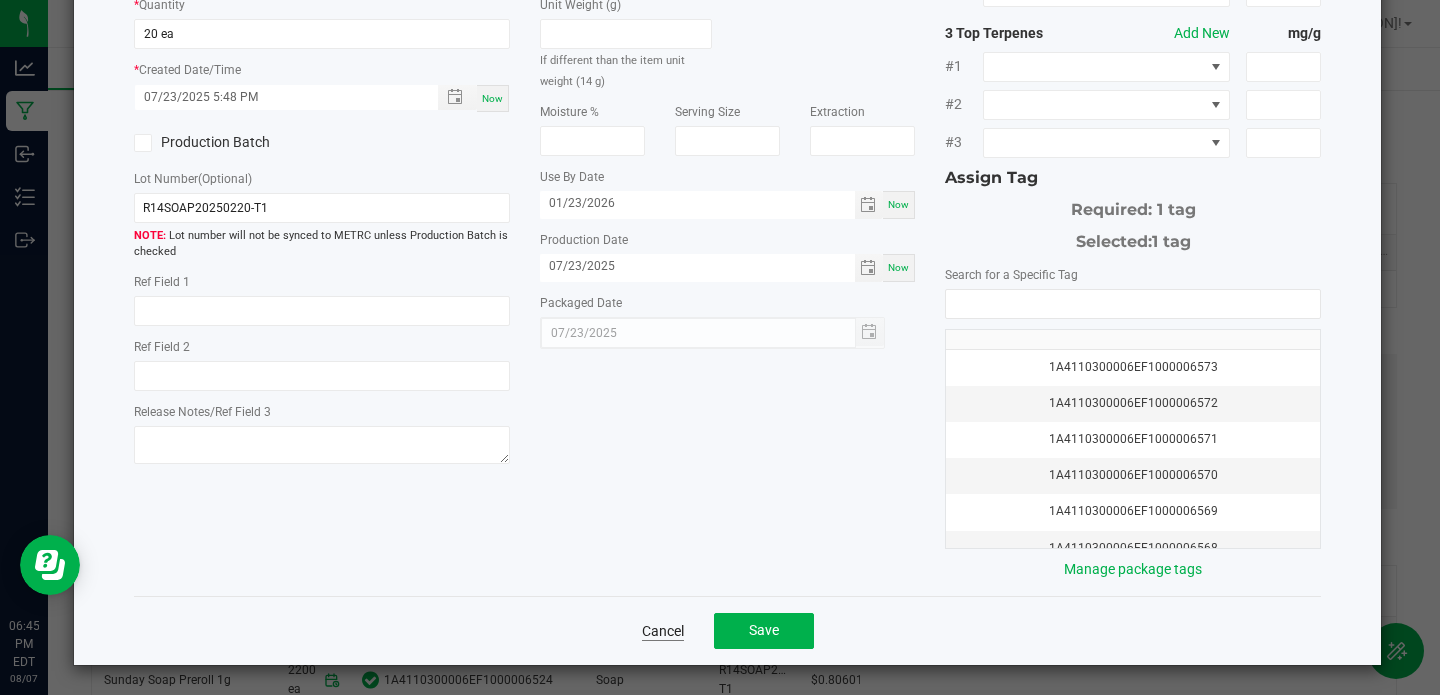 click on "Cancel" 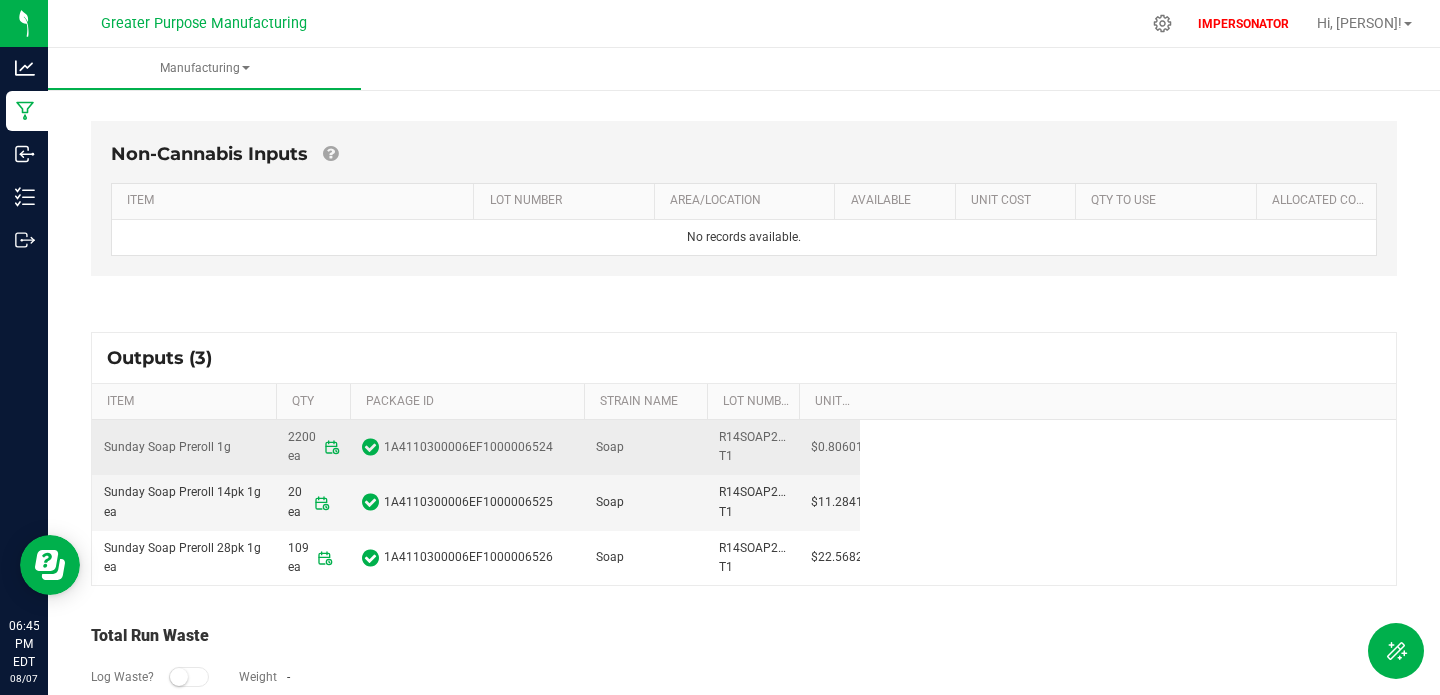 scroll, scrollTop: 537, scrollLeft: 0, axis: vertical 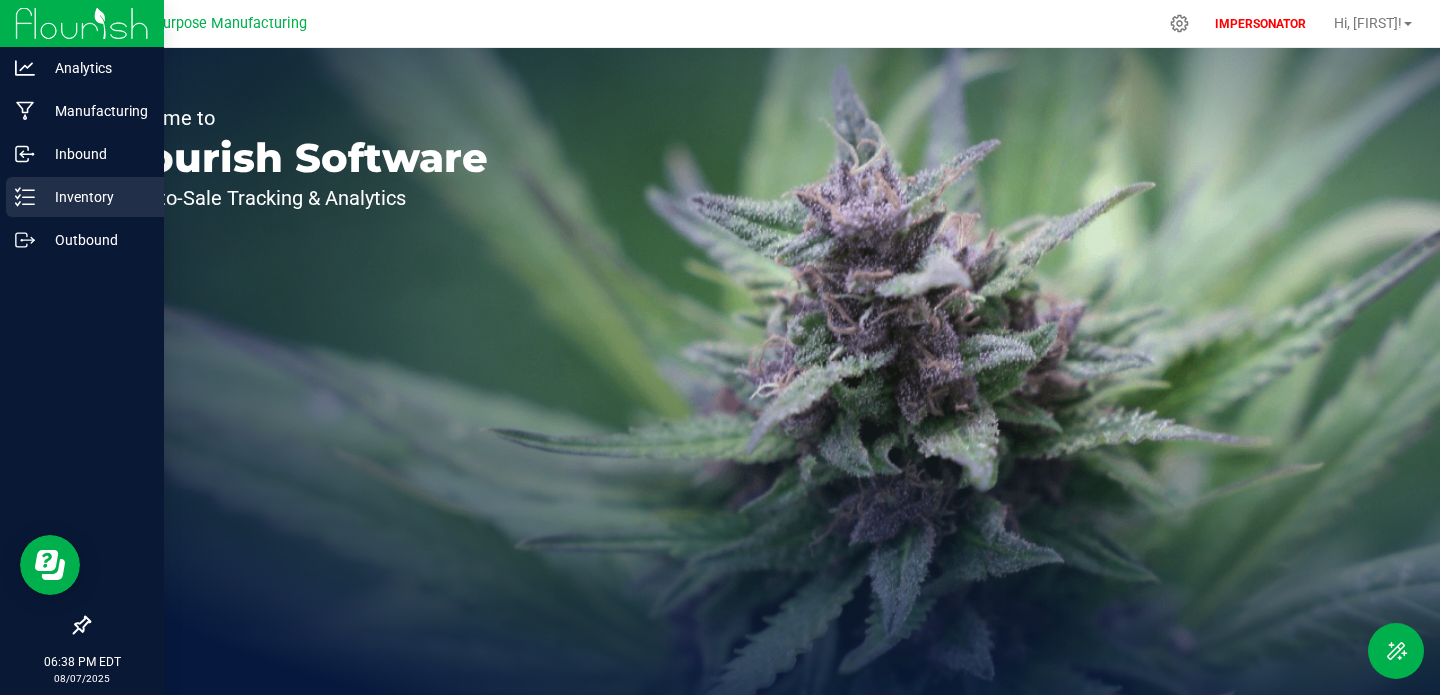 click on "Inventory" at bounding box center (95, 197) 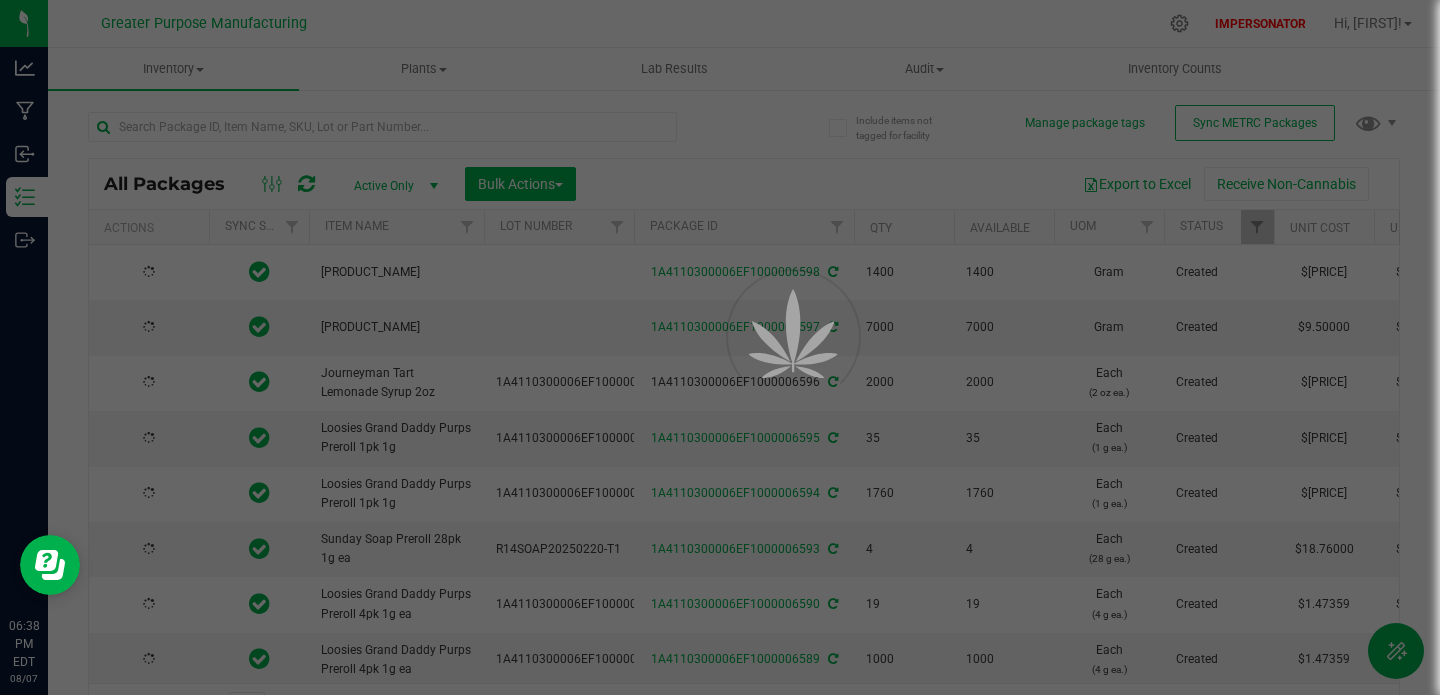 type on "2025-08-07" 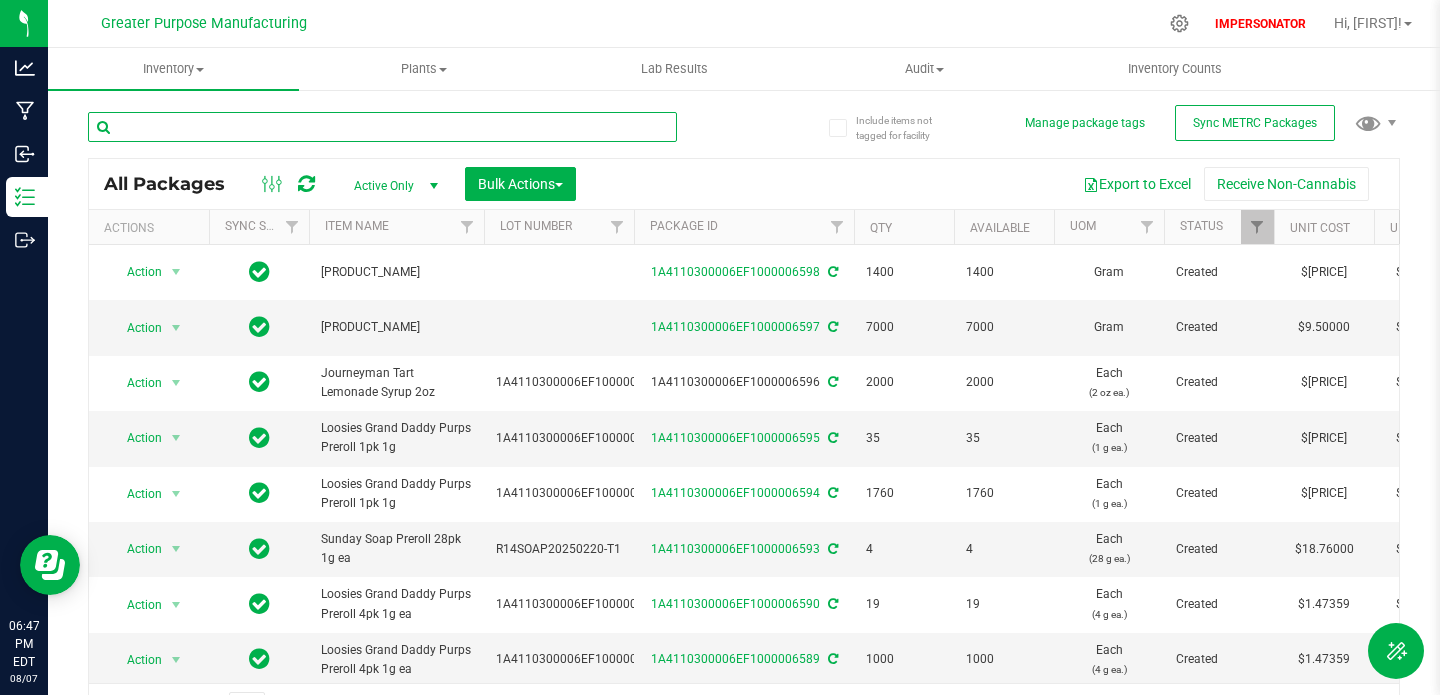 click at bounding box center (382, 127) 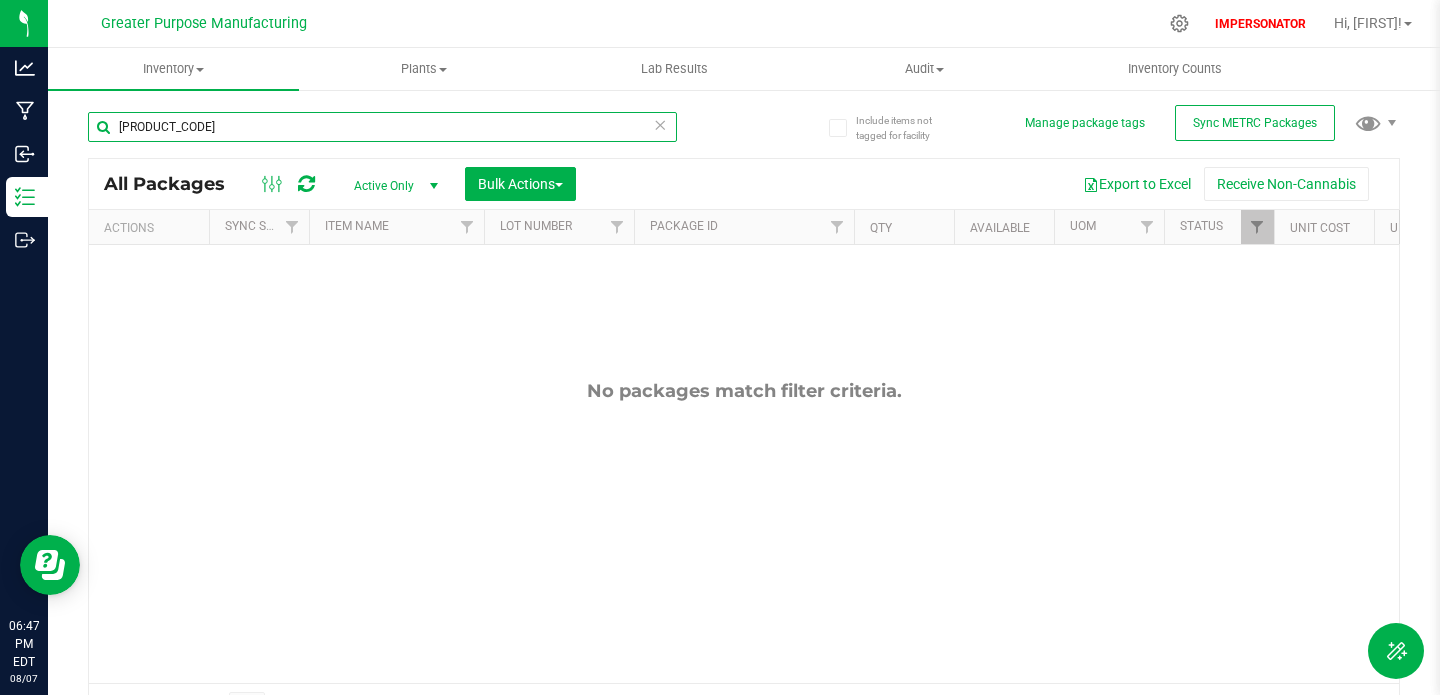 type on "1A4110300006EF1000001429" 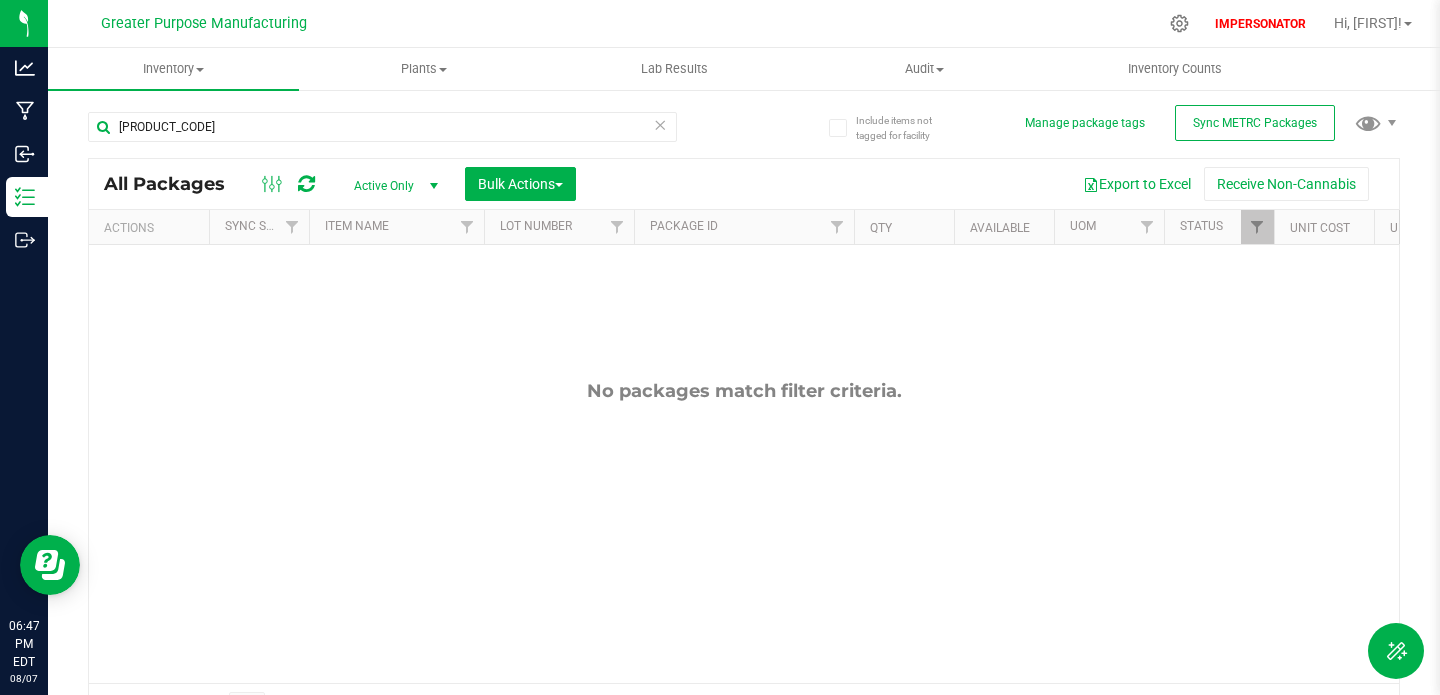 click on "Active Only" at bounding box center [392, 186] 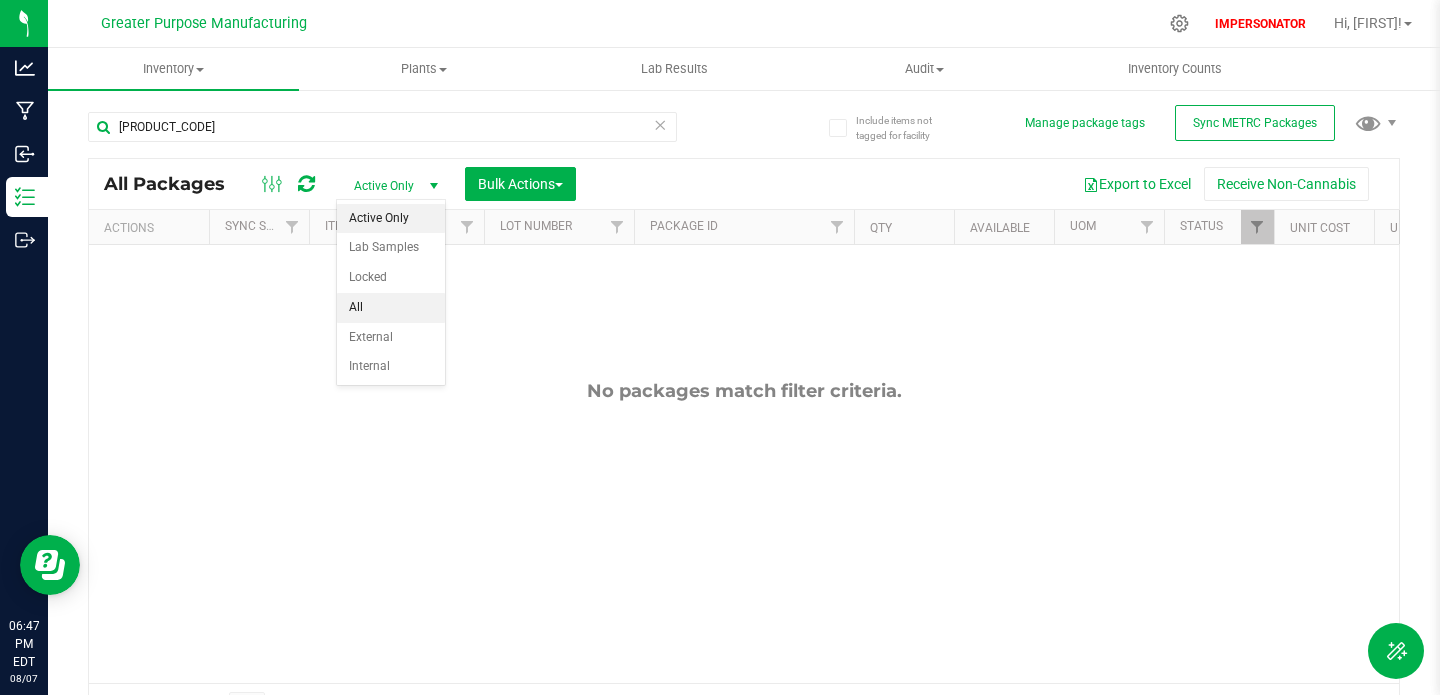 click on "All" at bounding box center (391, 308) 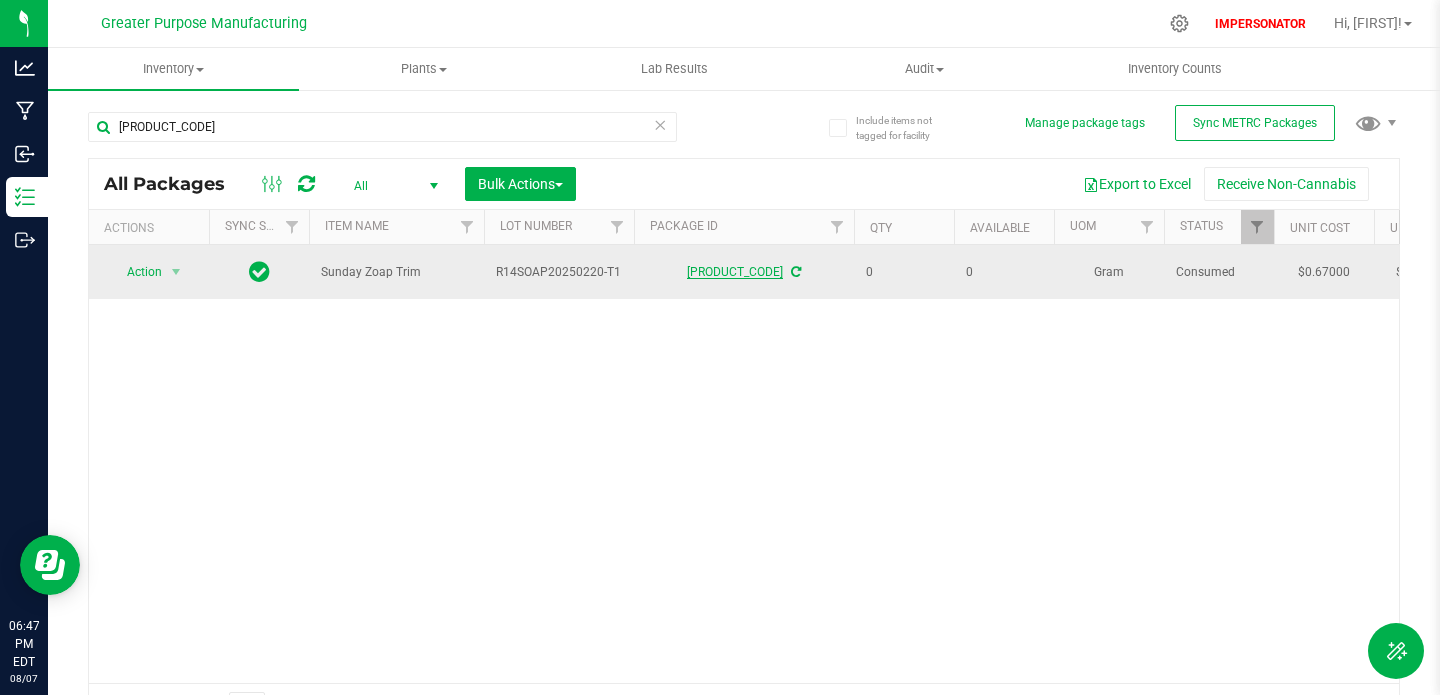 click on "1A4110300006EF1000001429" at bounding box center [735, 272] 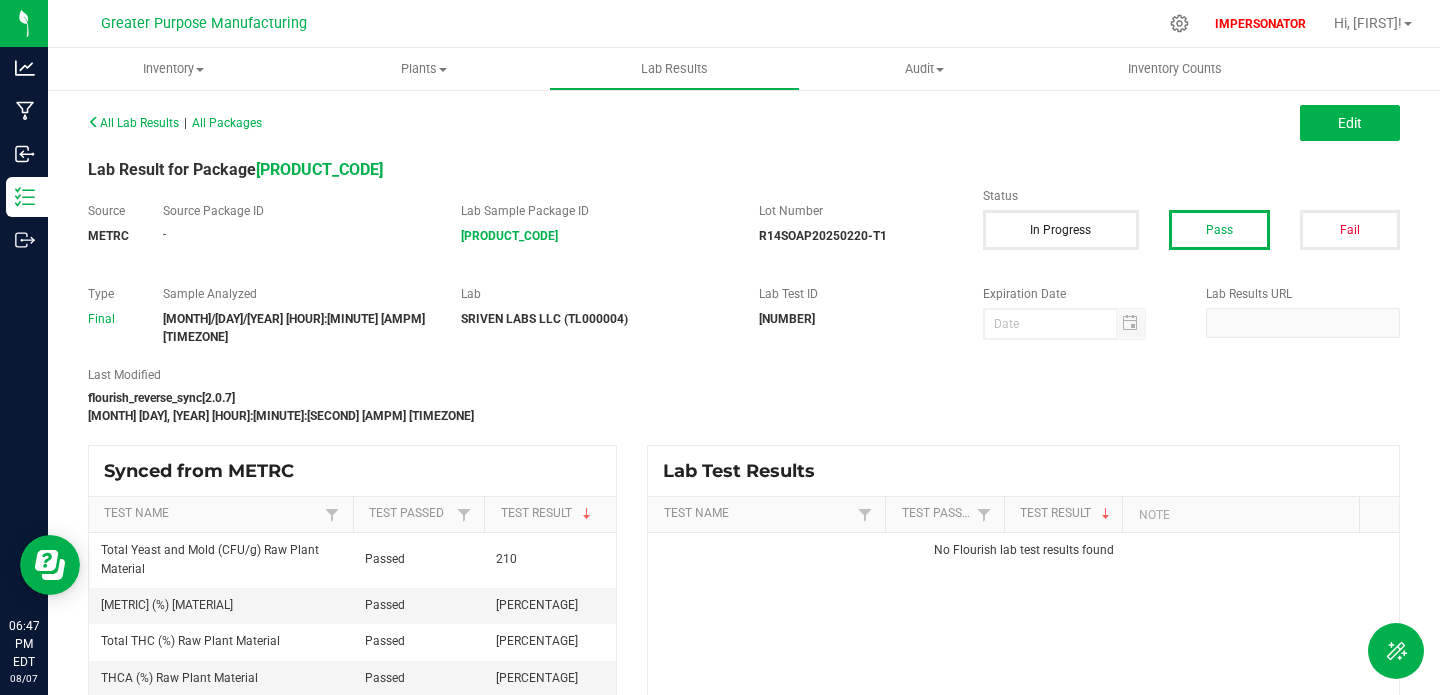 click on "R14SOAP20250220-T1" at bounding box center [823, 236] 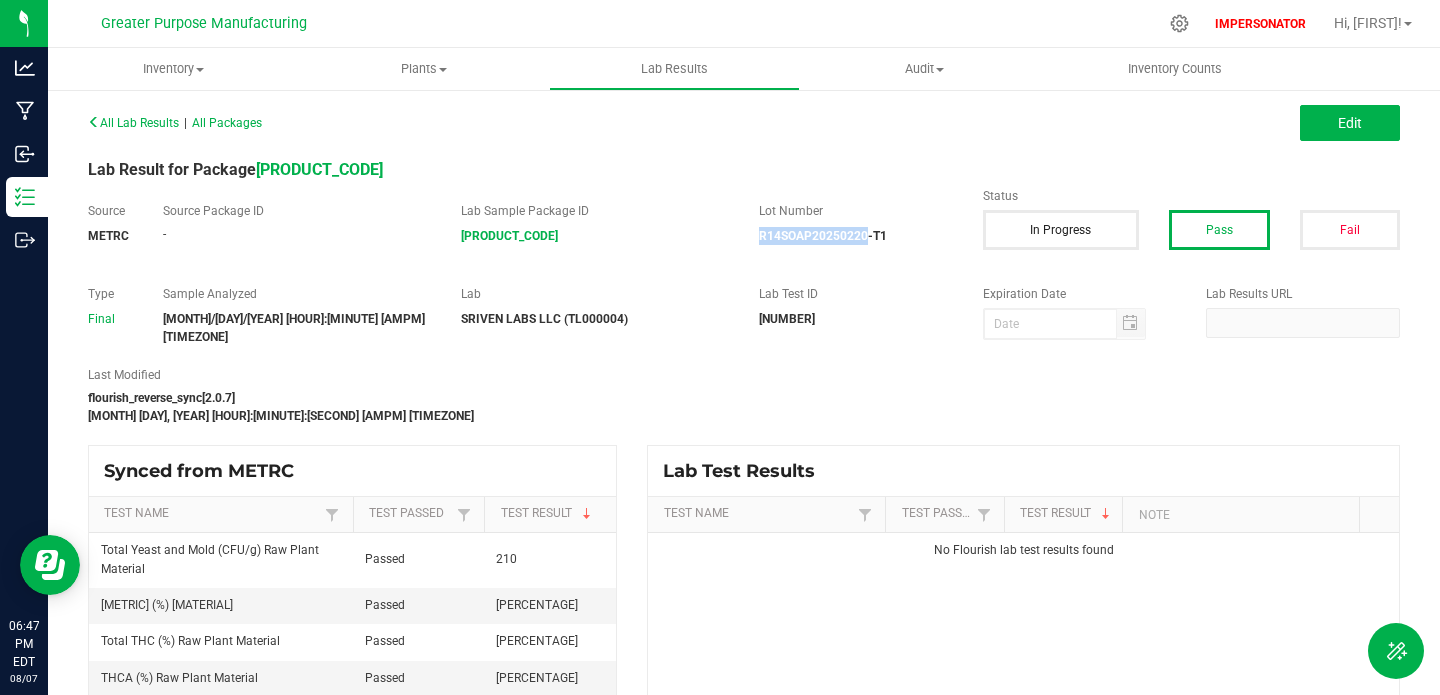 click on "R14SOAP20250220-T1" at bounding box center [823, 236] 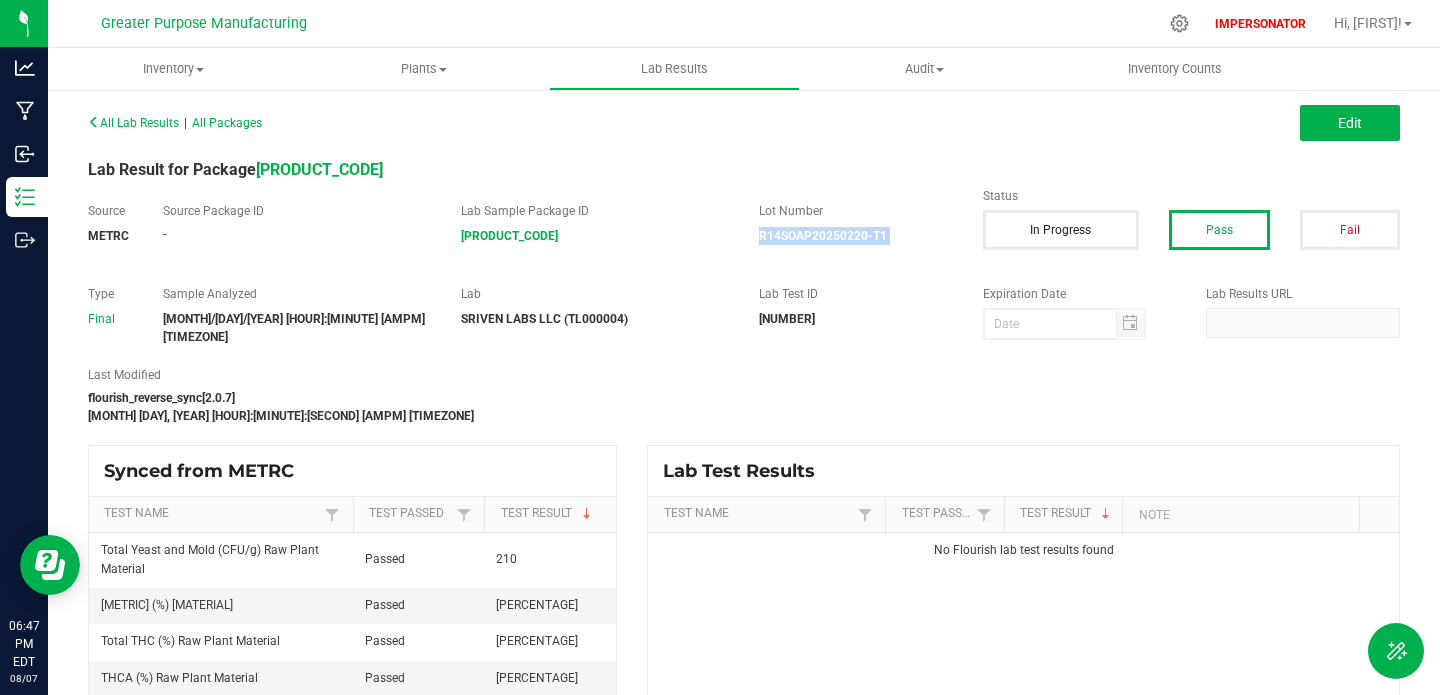 click on "R14SOAP20250220-T1" at bounding box center [823, 236] 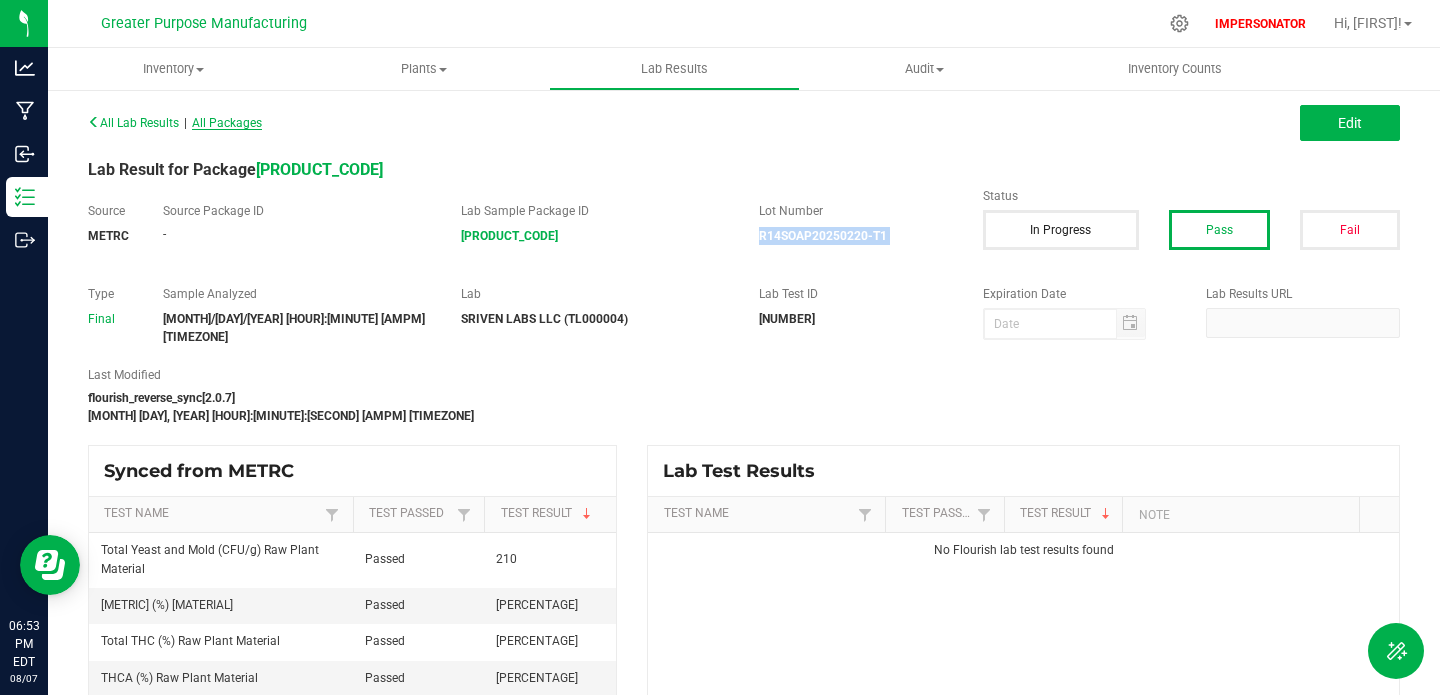 click on "All Packages" at bounding box center (227, 123) 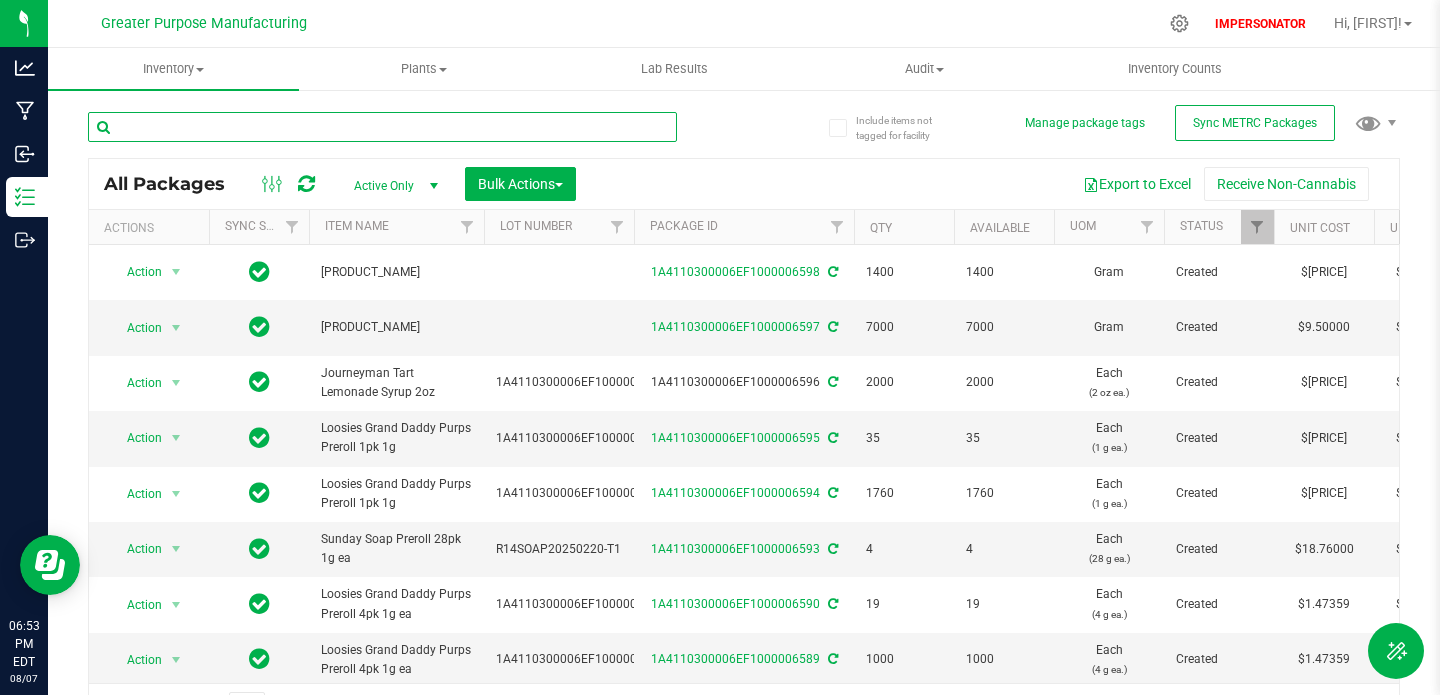 click at bounding box center (382, 127) 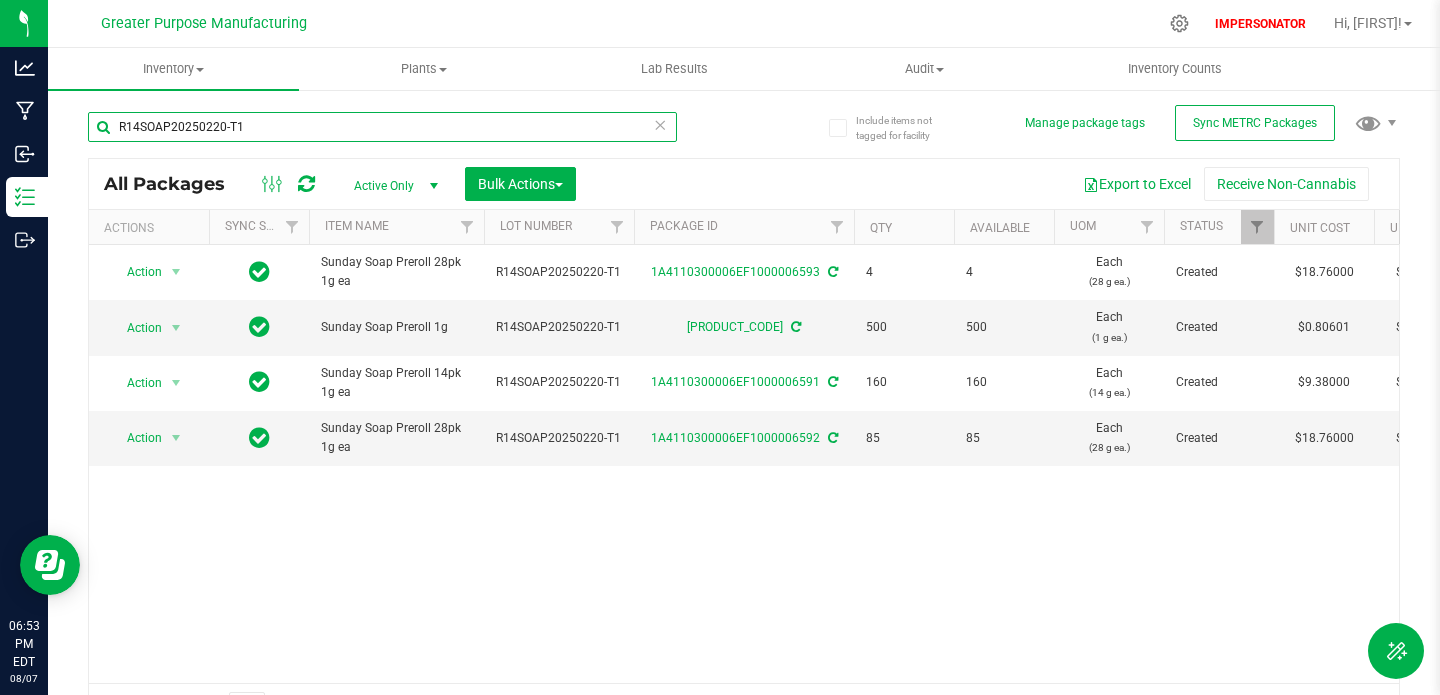 scroll, scrollTop: 0, scrollLeft: 456, axis: horizontal 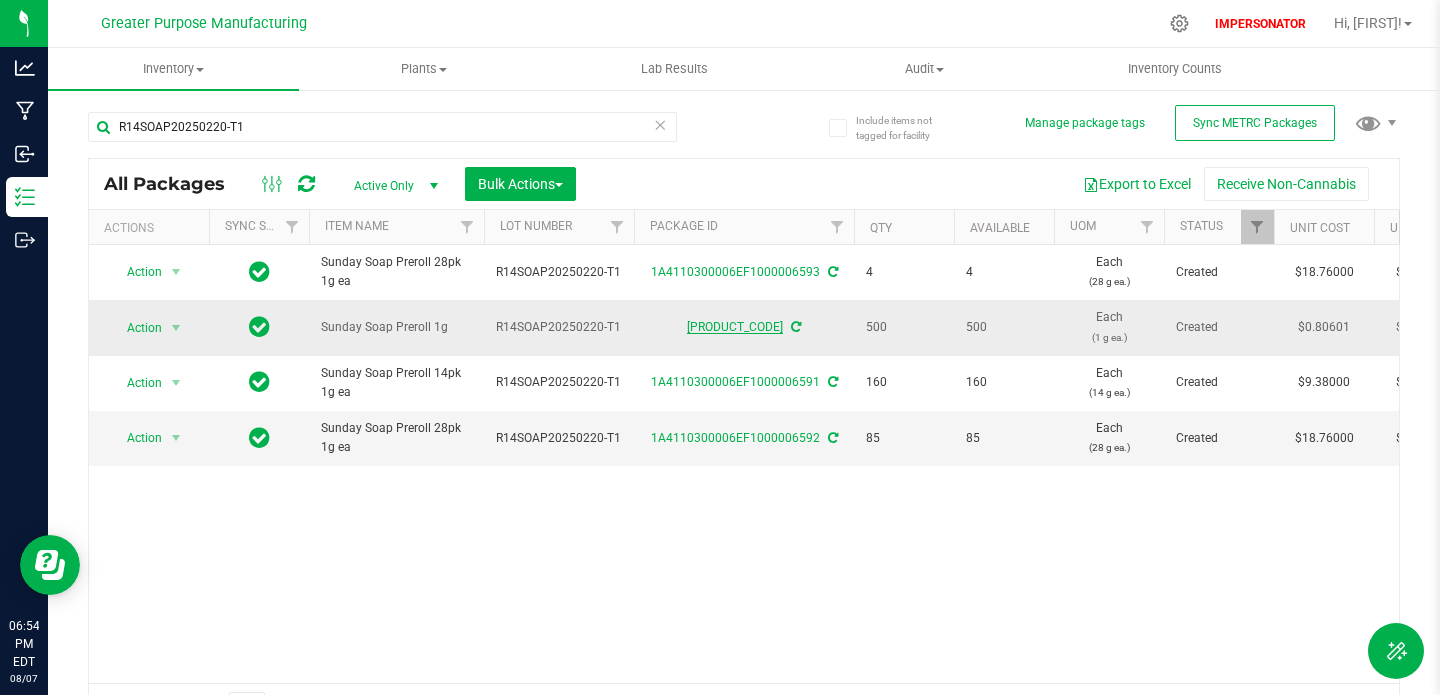 click on "1A4110300006EF1000006524" at bounding box center [735, 327] 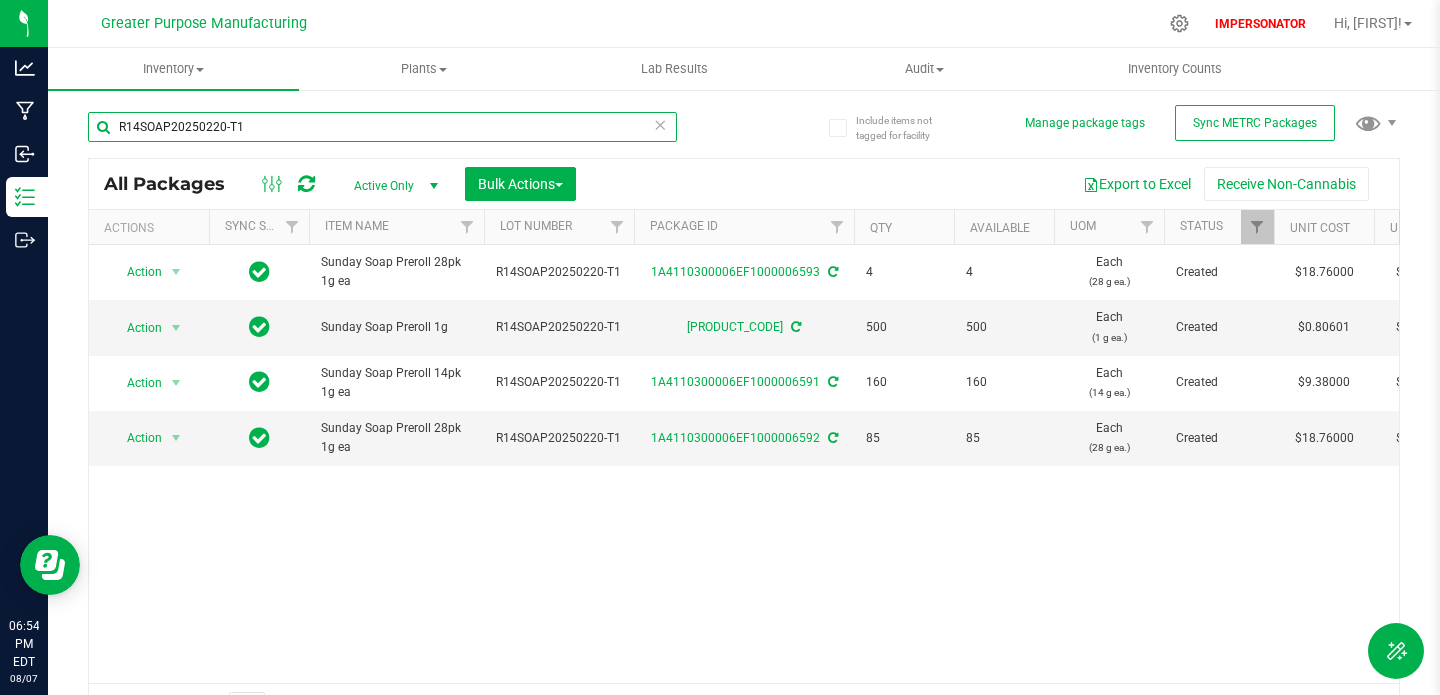 click on "R14SOAP20250220-T1" at bounding box center [382, 127] 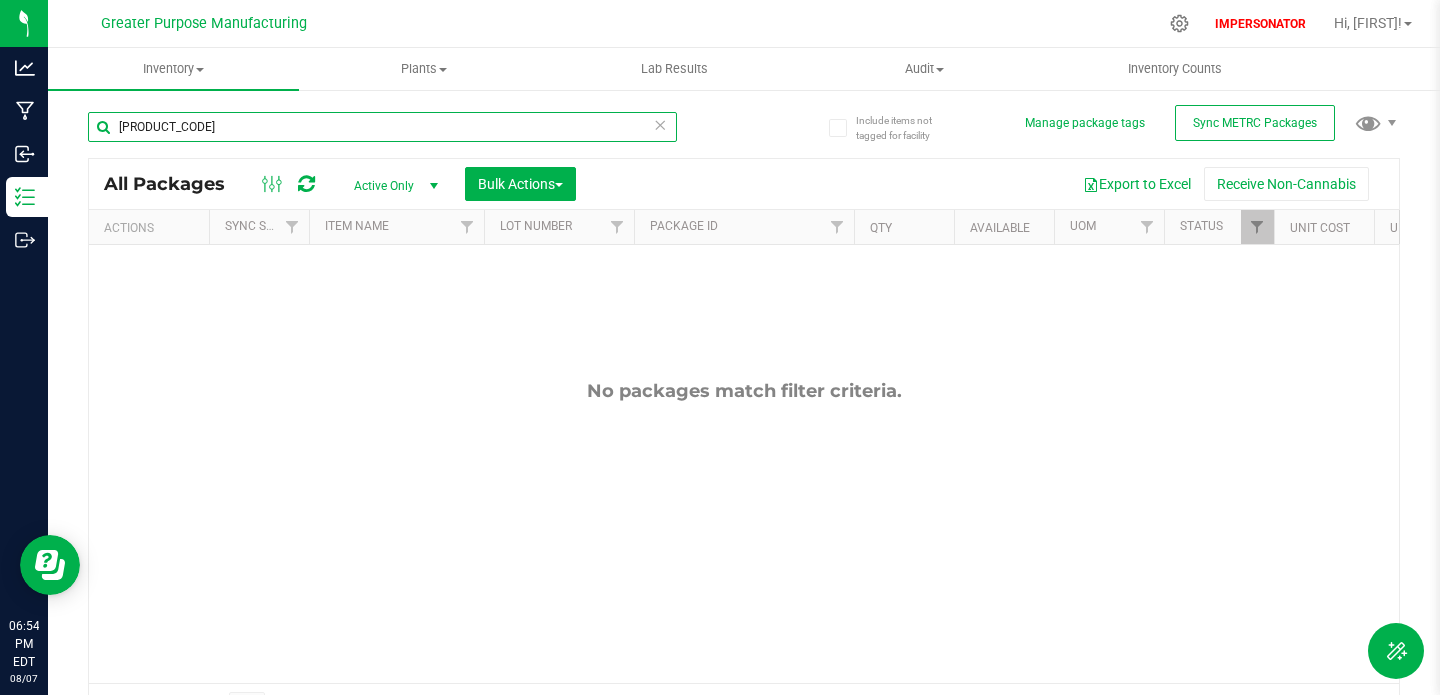 type on "1A4110300006EF1000006525" 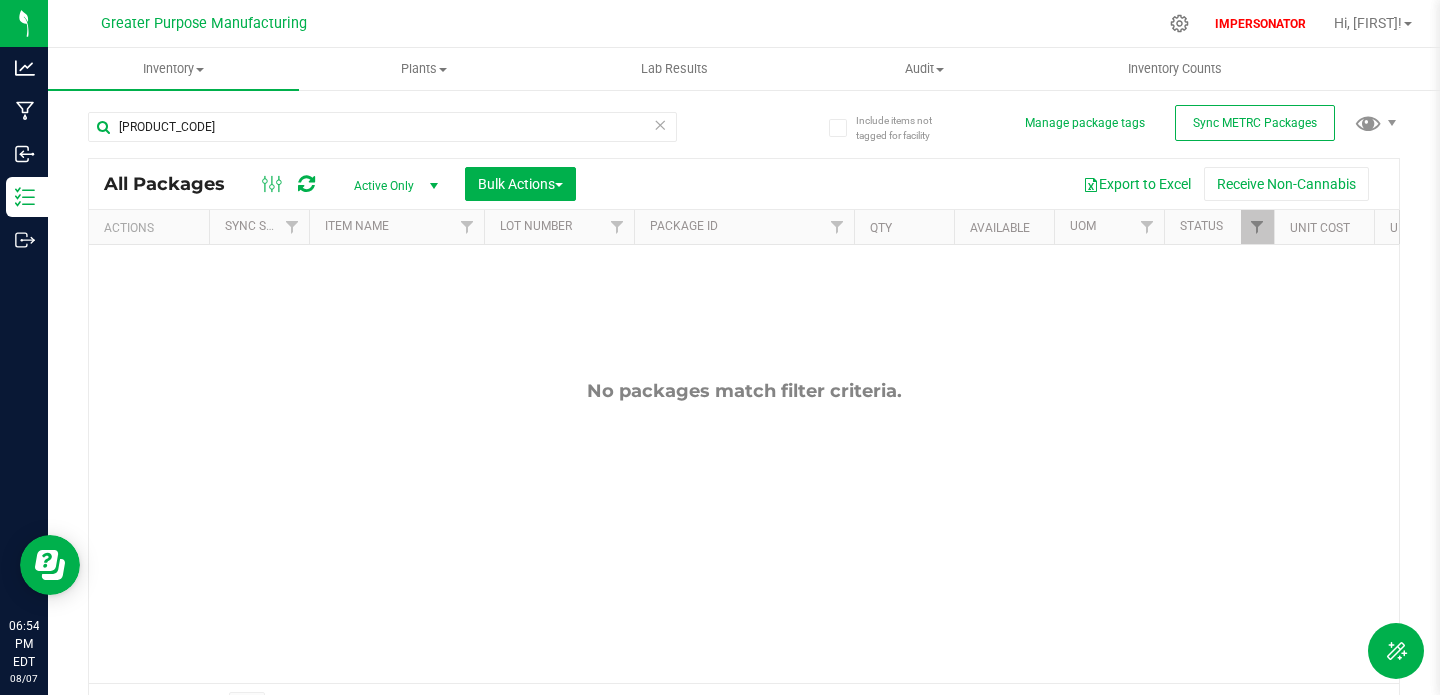 click on "Active Only" at bounding box center [392, 186] 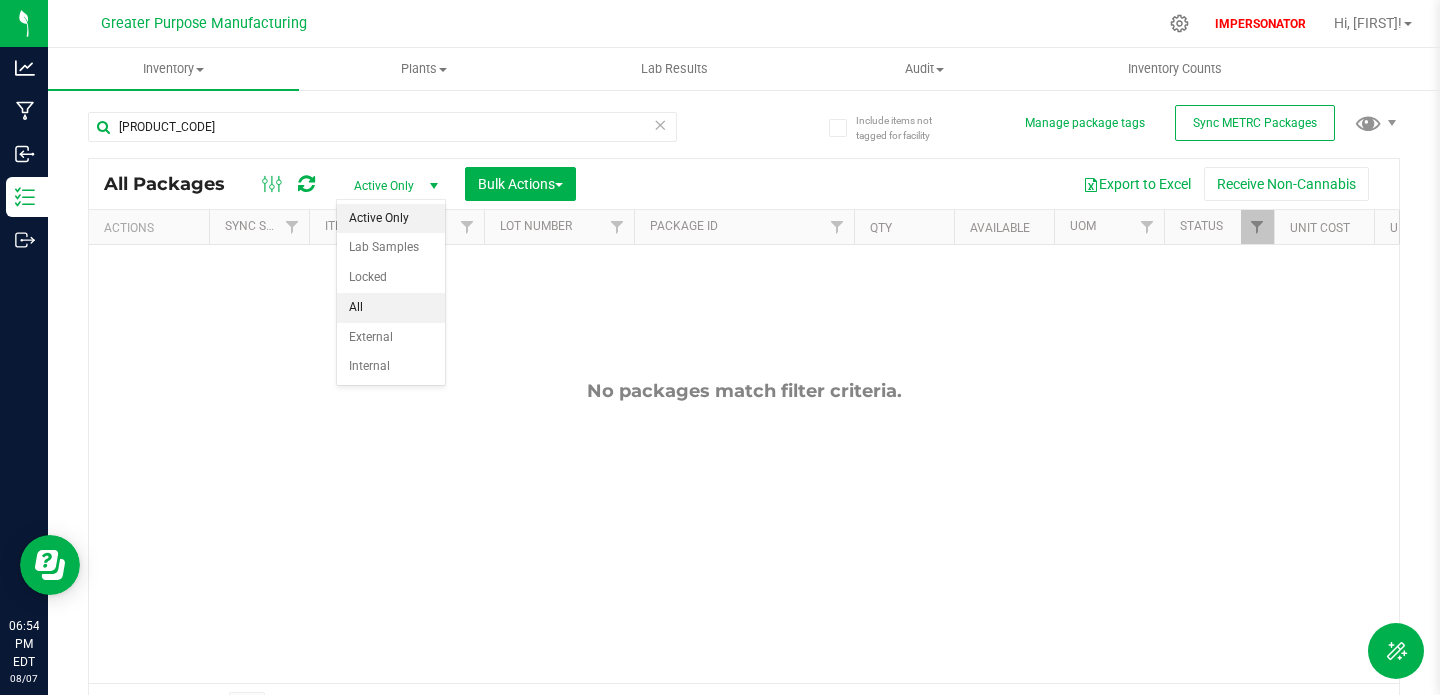 click on "All" at bounding box center [391, 308] 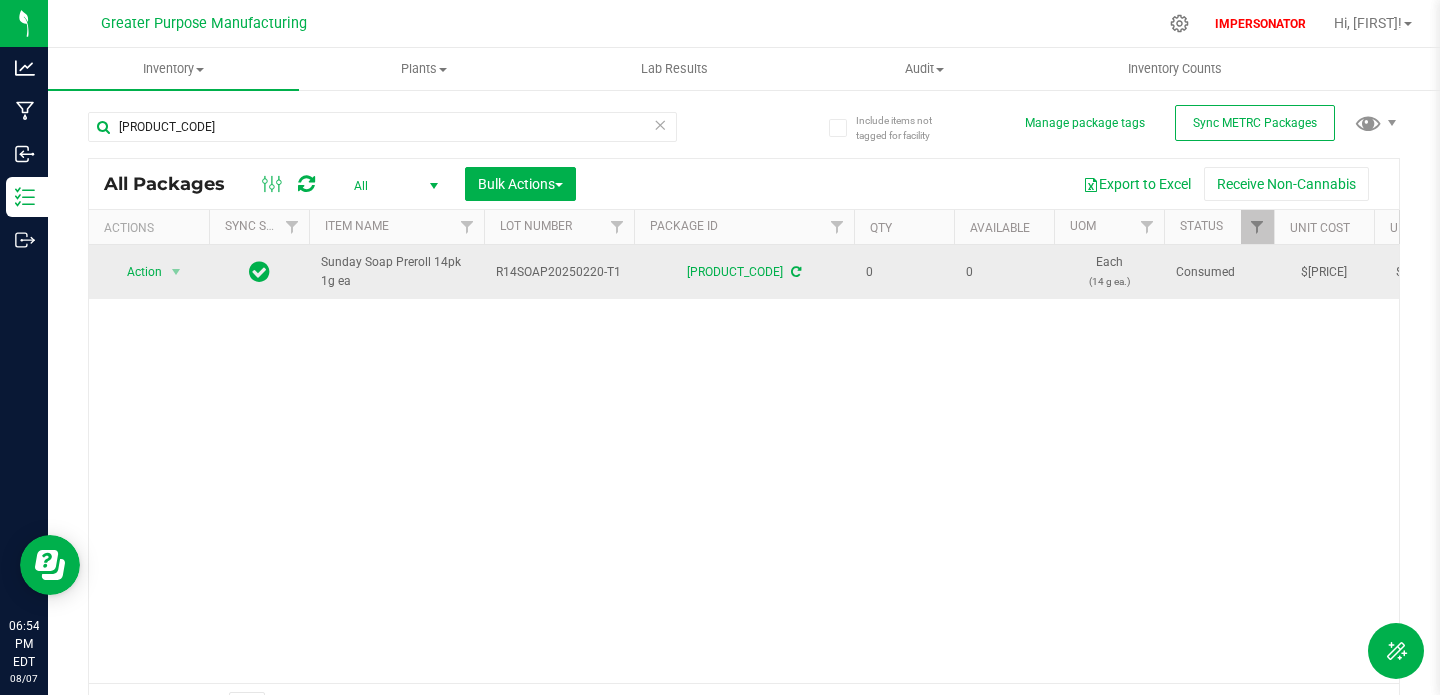 click on "1A4110300006EF1000006525" at bounding box center [744, 272] 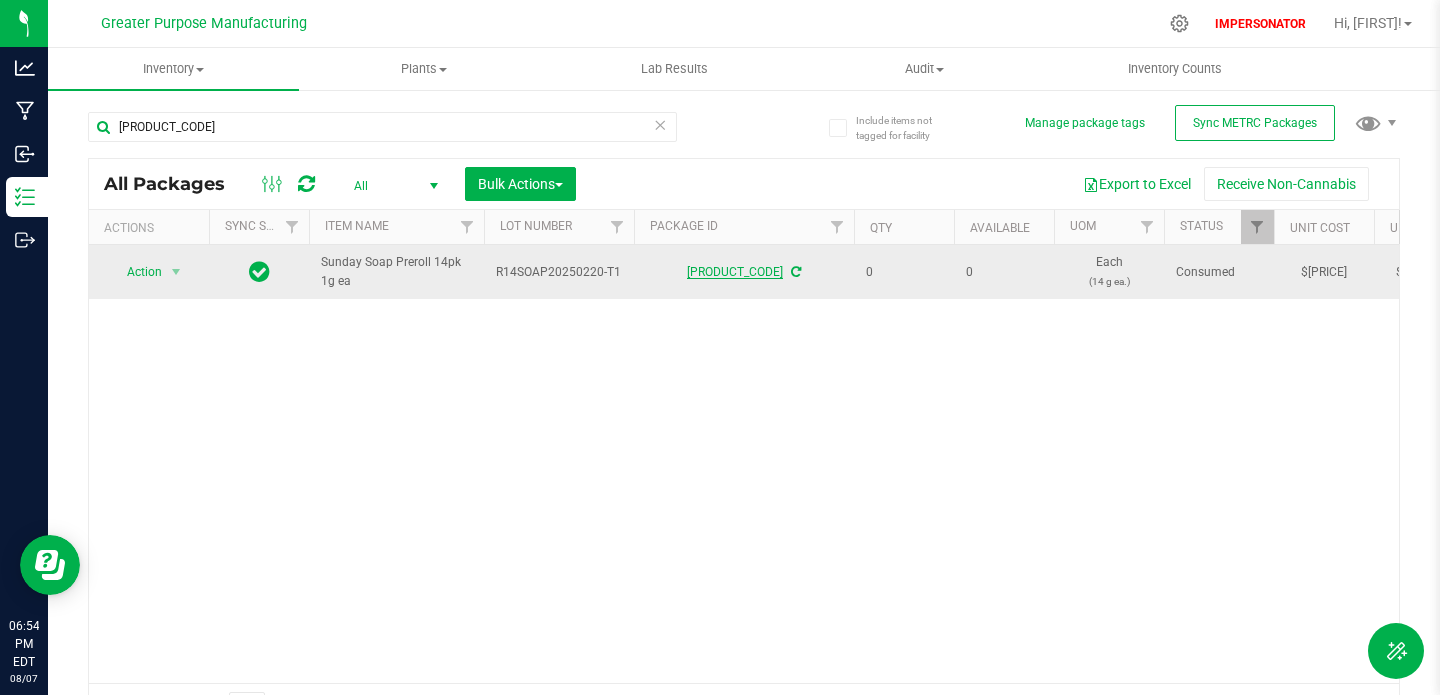 click on "1A4110300006EF1000006525" at bounding box center (735, 272) 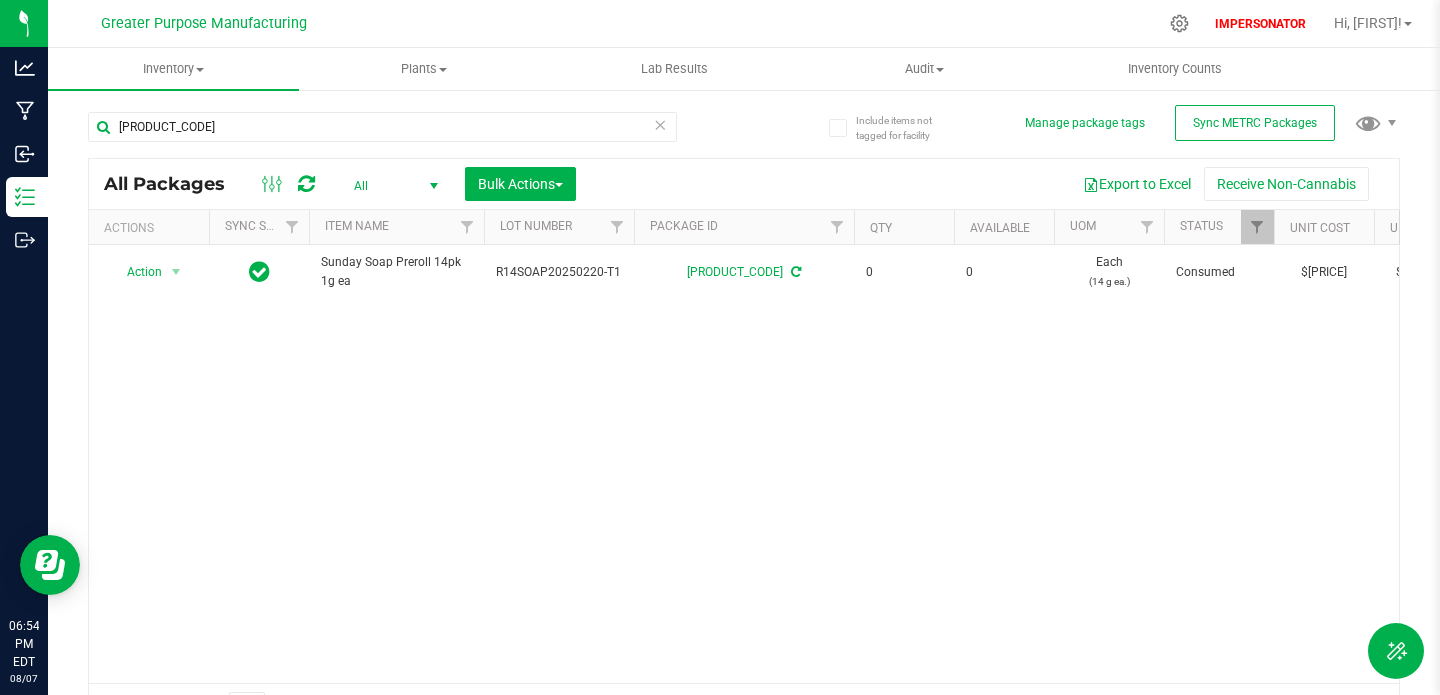 scroll, scrollTop: 0, scrollLeft: 65, axis: horizontal 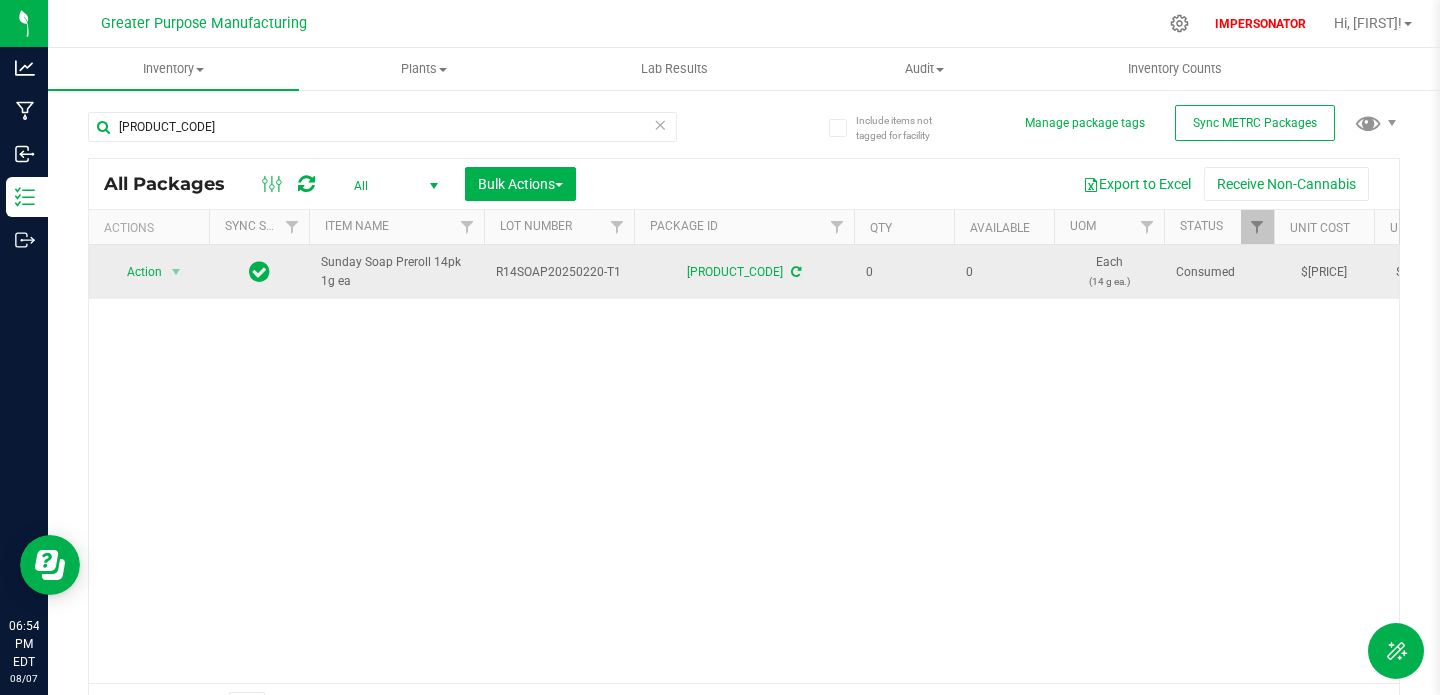 click at bounding box center (796, 272) 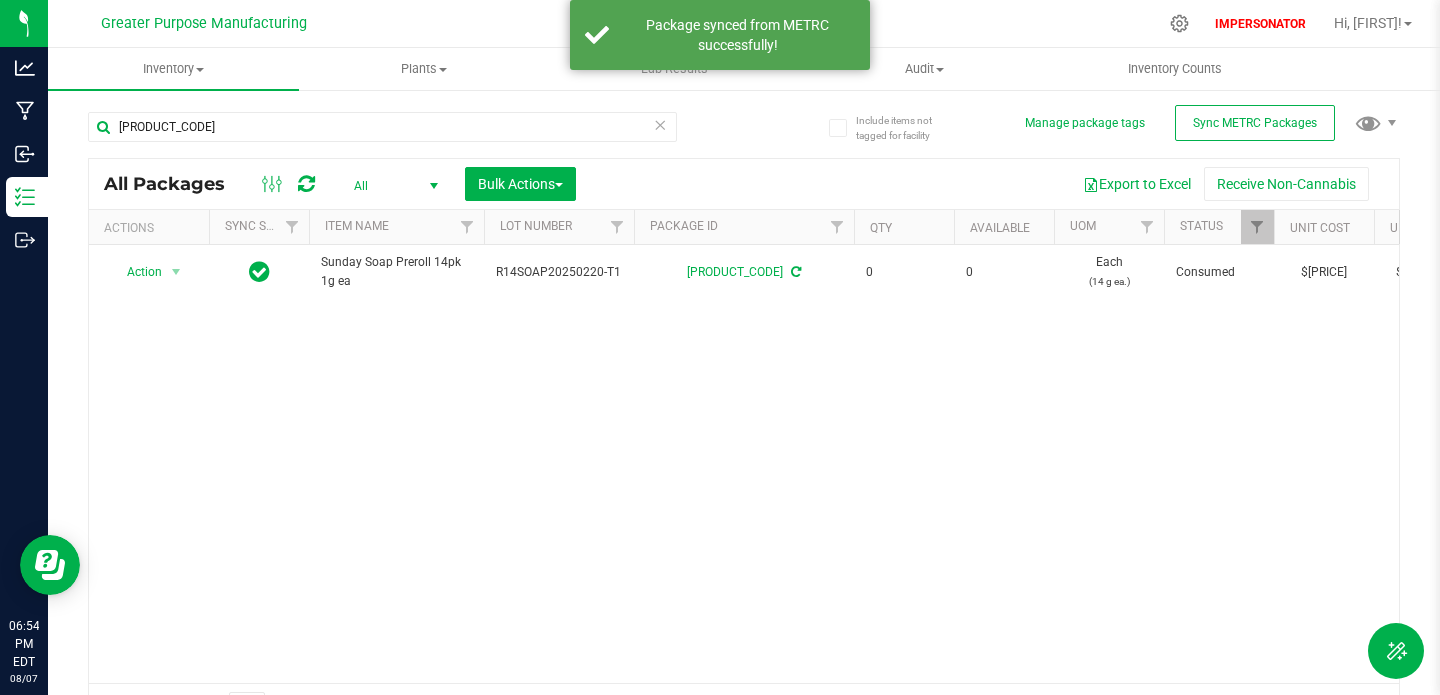 scroll, scrollTop: 0, scrollLeft: 240, axis: horizontal 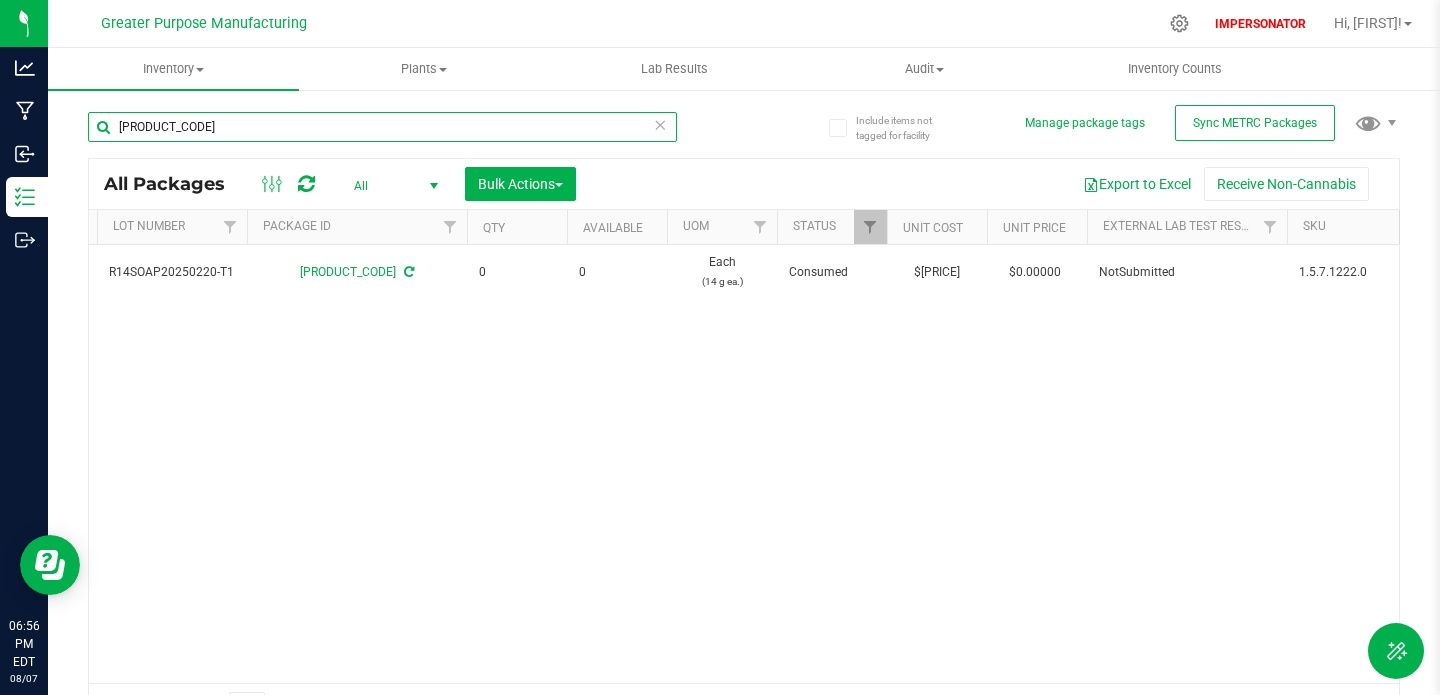 click on "1A4110300006EF1000006525" at bounding box center (382, 127) 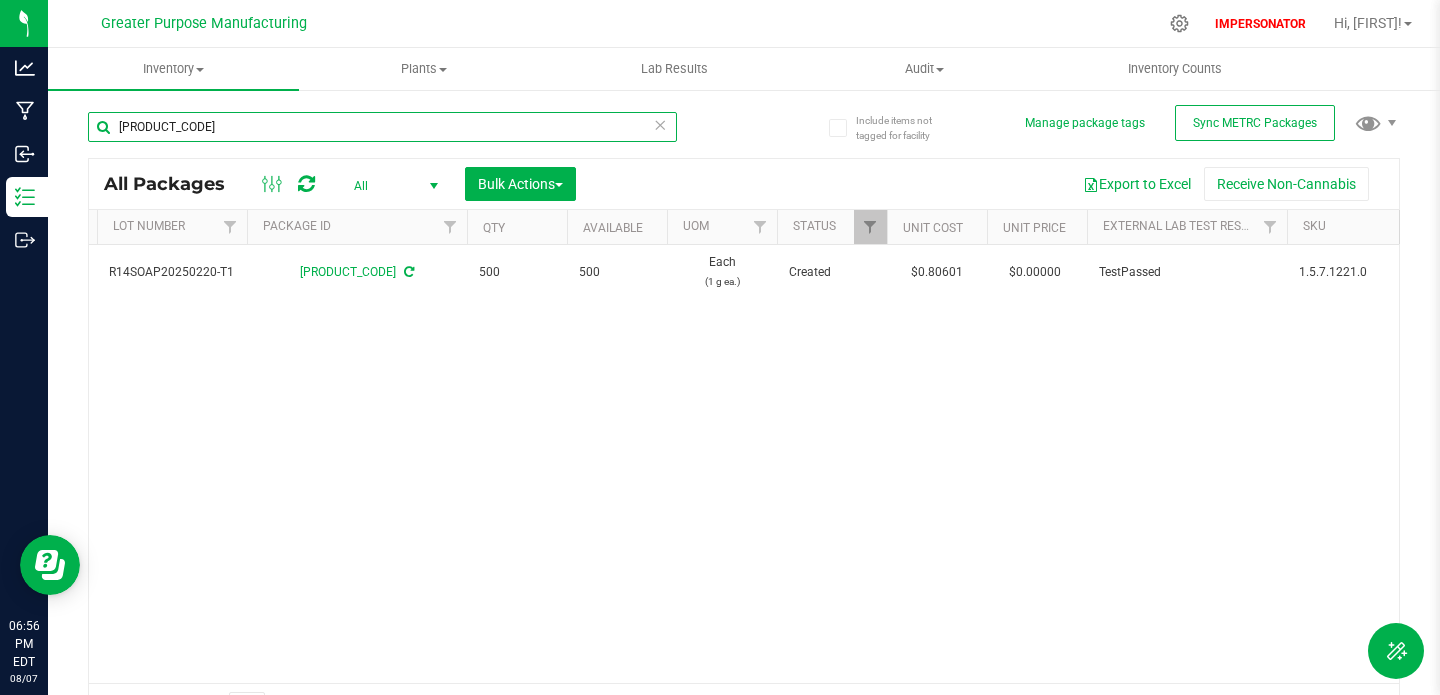 click on "1A4110300006EF1000006524" at bounding box center [382, 127] 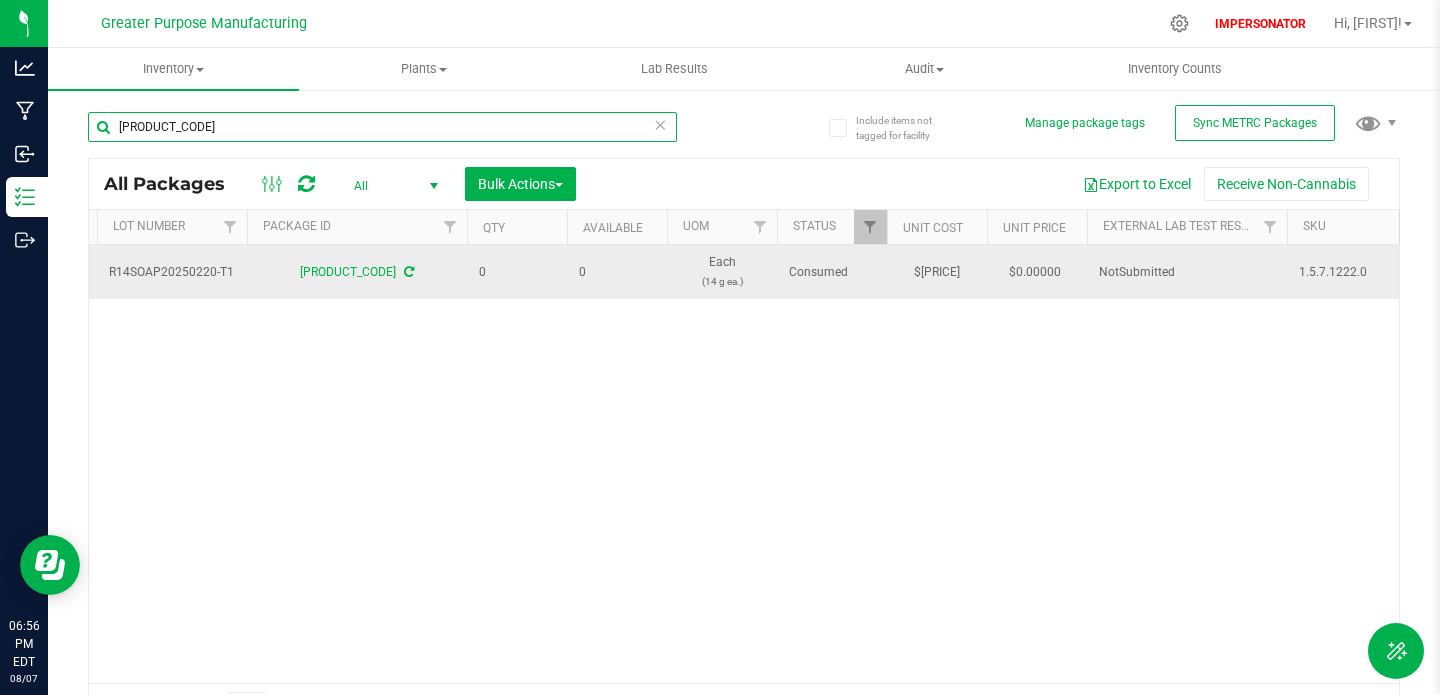 type on "1A4110300006EF1000006525" 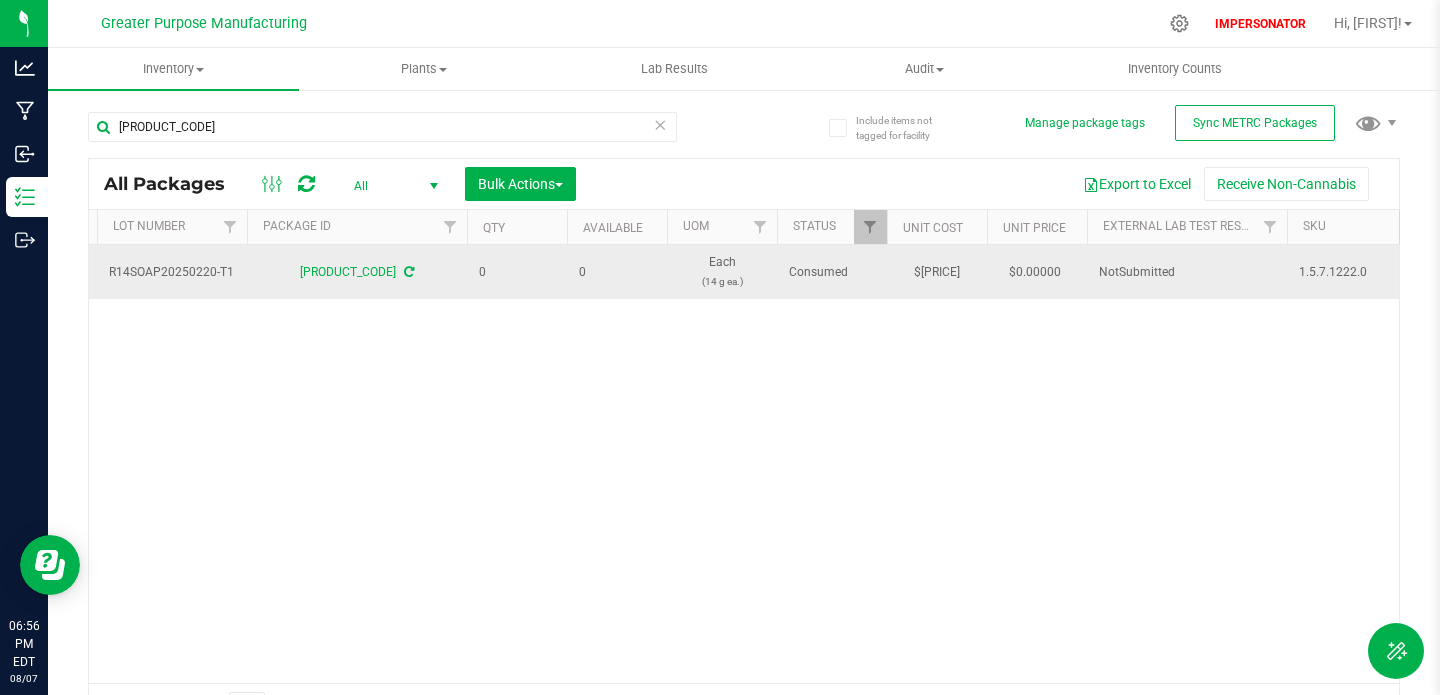 click on "NotSubmitted" at bounding box center (1187, 272) 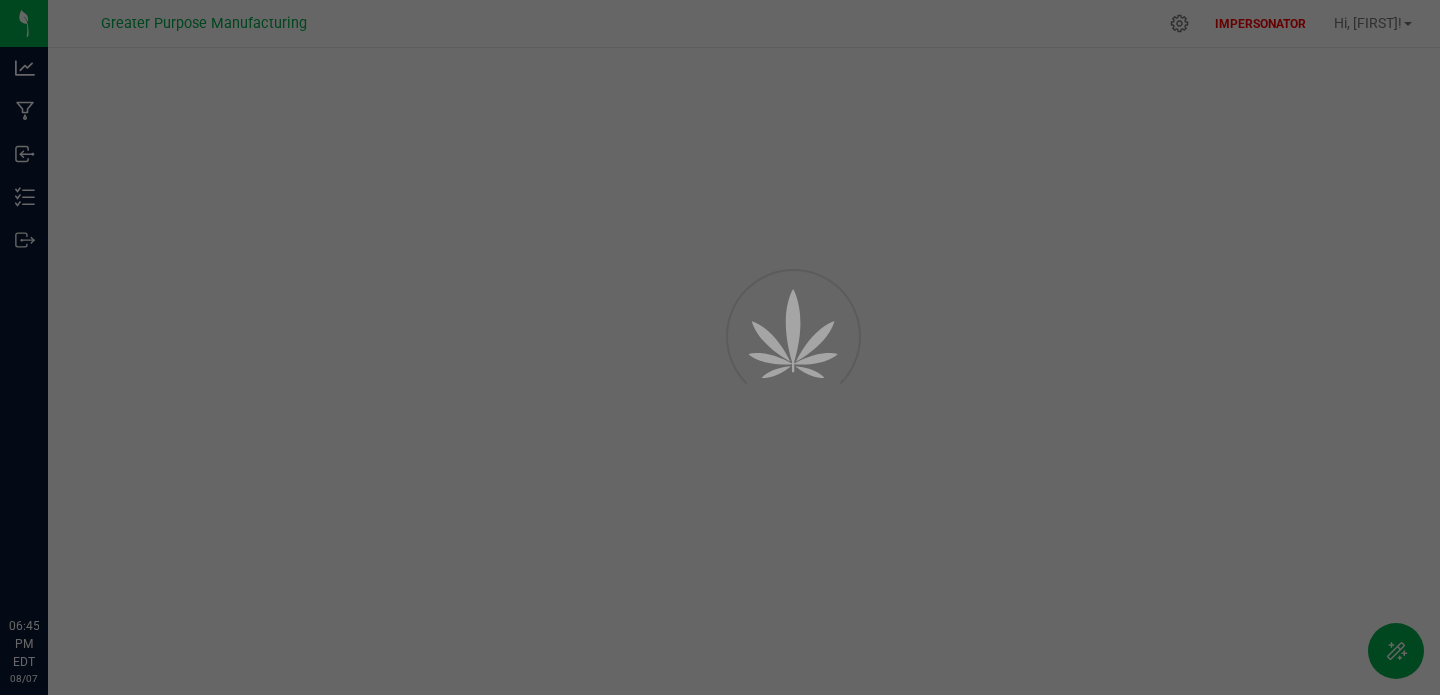 scroll, scrollTop: 0, scrollLeft: 0, axis: both 